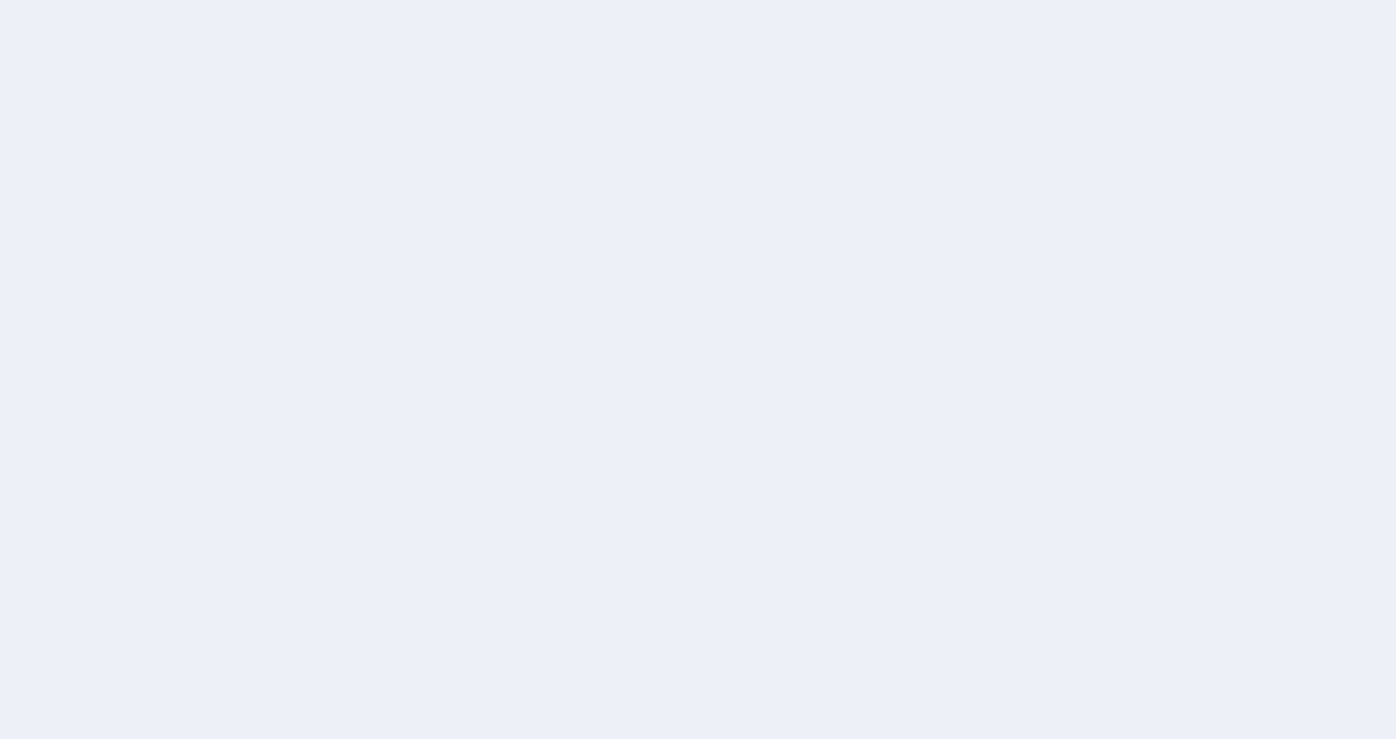 scroll, scrollTop: 0, scrollLeft: 0, axis: both 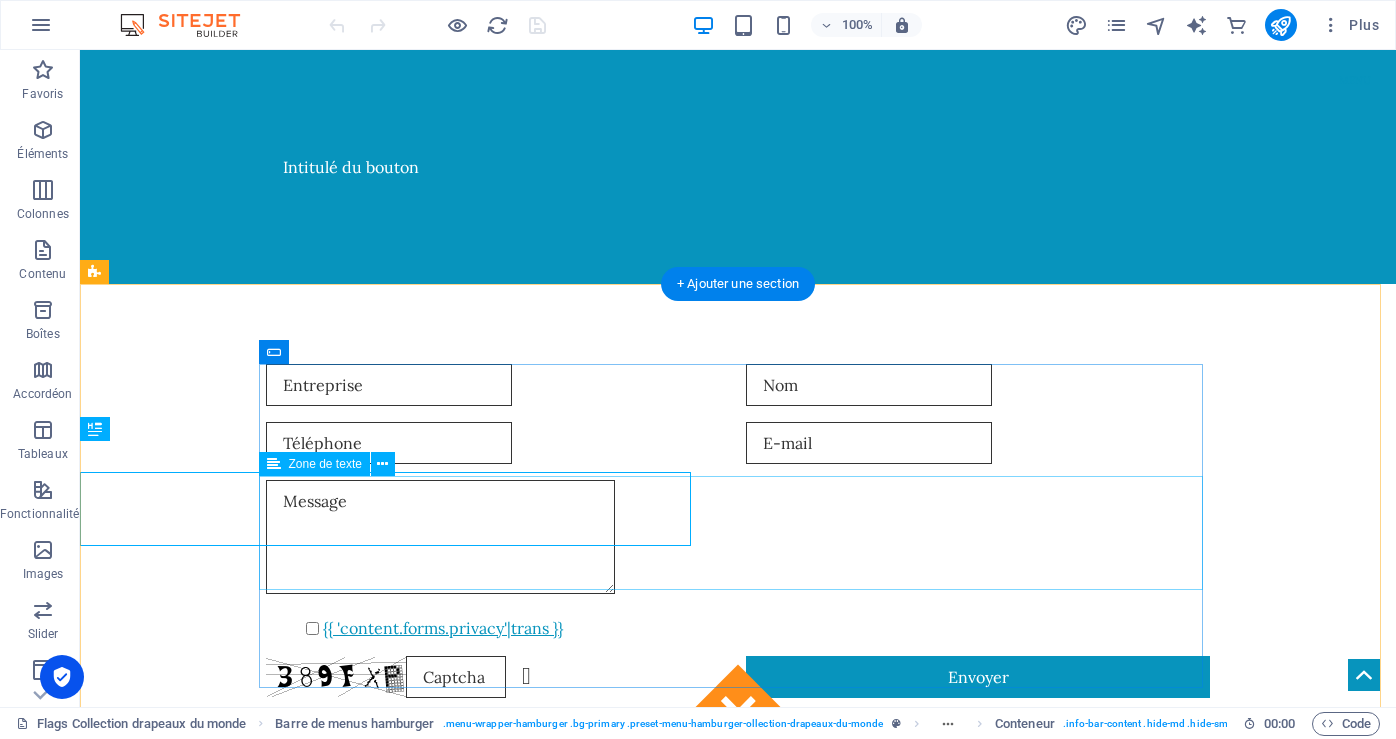 click at bounding box center [738, 540] 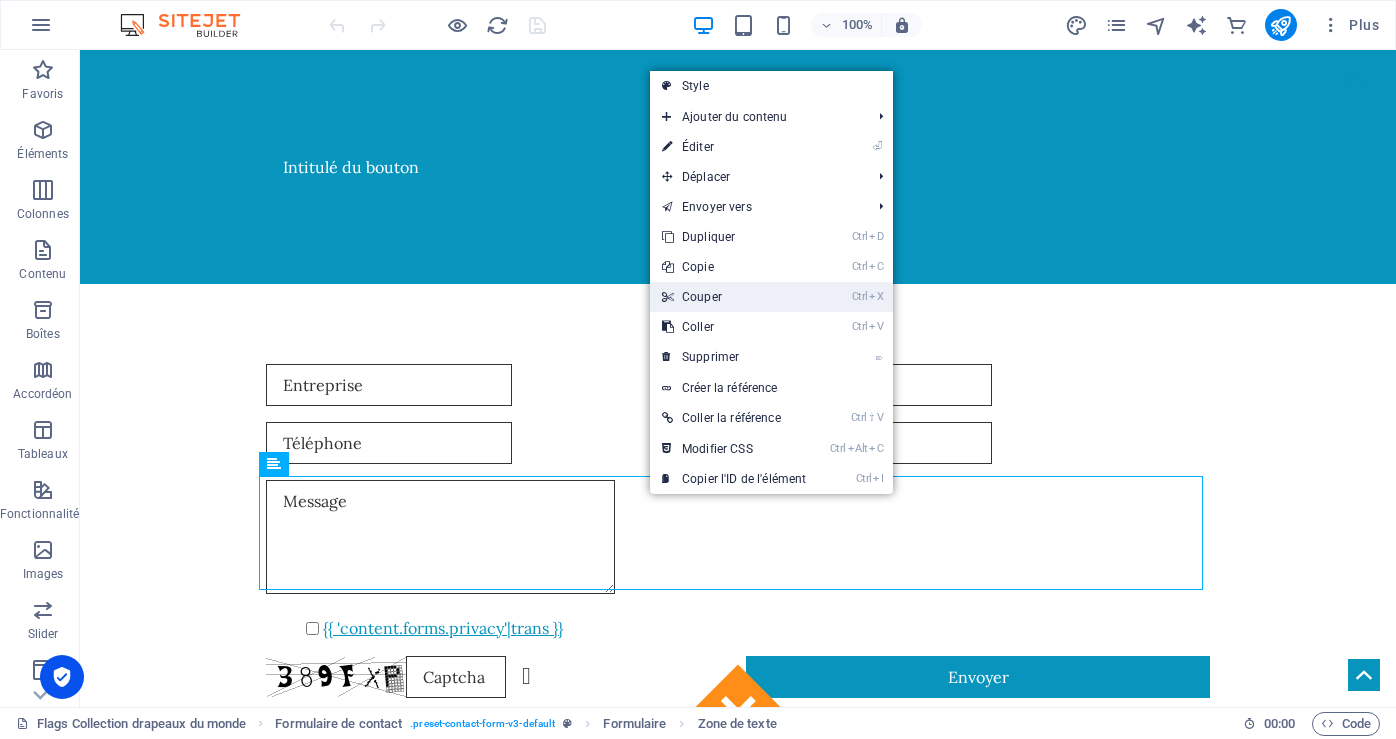 click on "Ctrl X  Couper" at bounding box center (734, 297) 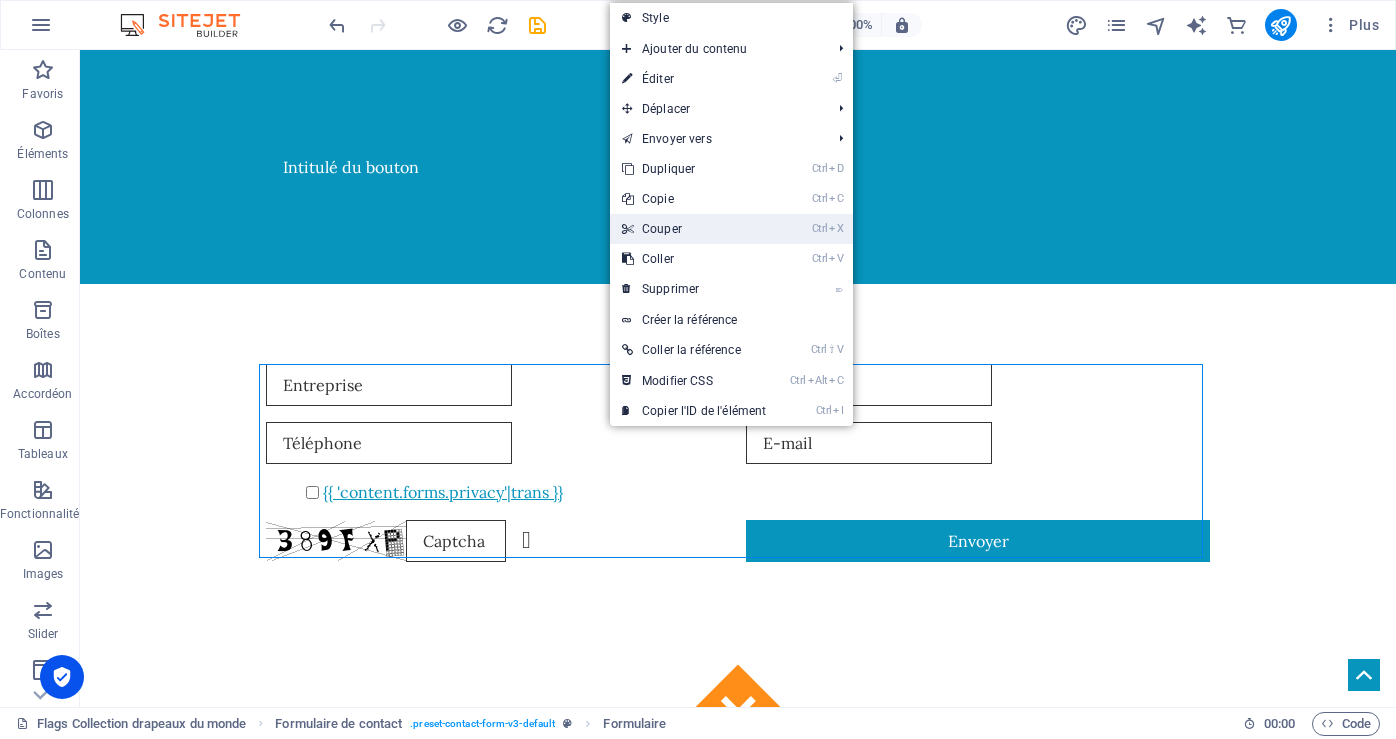 click on "Ctrl X  Couper" at bounding box center [694, 229] 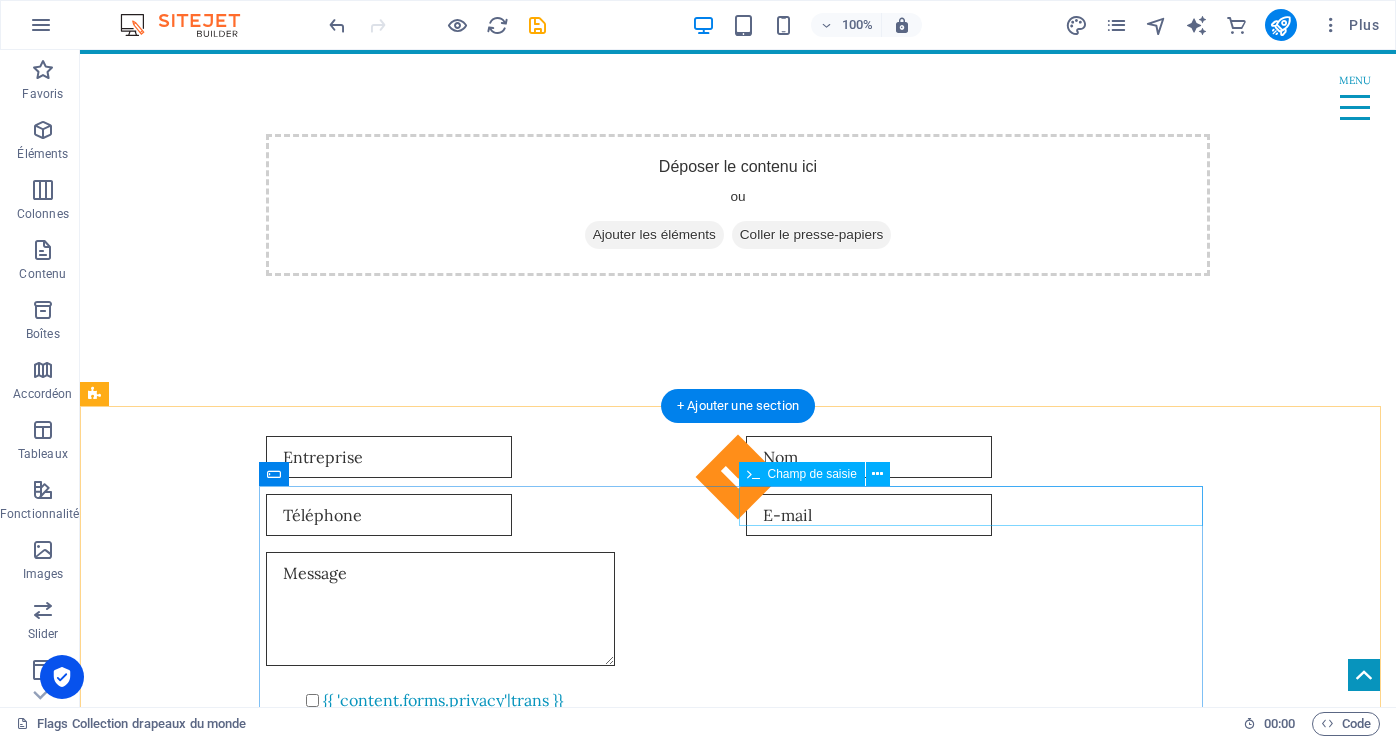 scroll, scrollTop: 126, scrollLeft: 0, axis: vertical 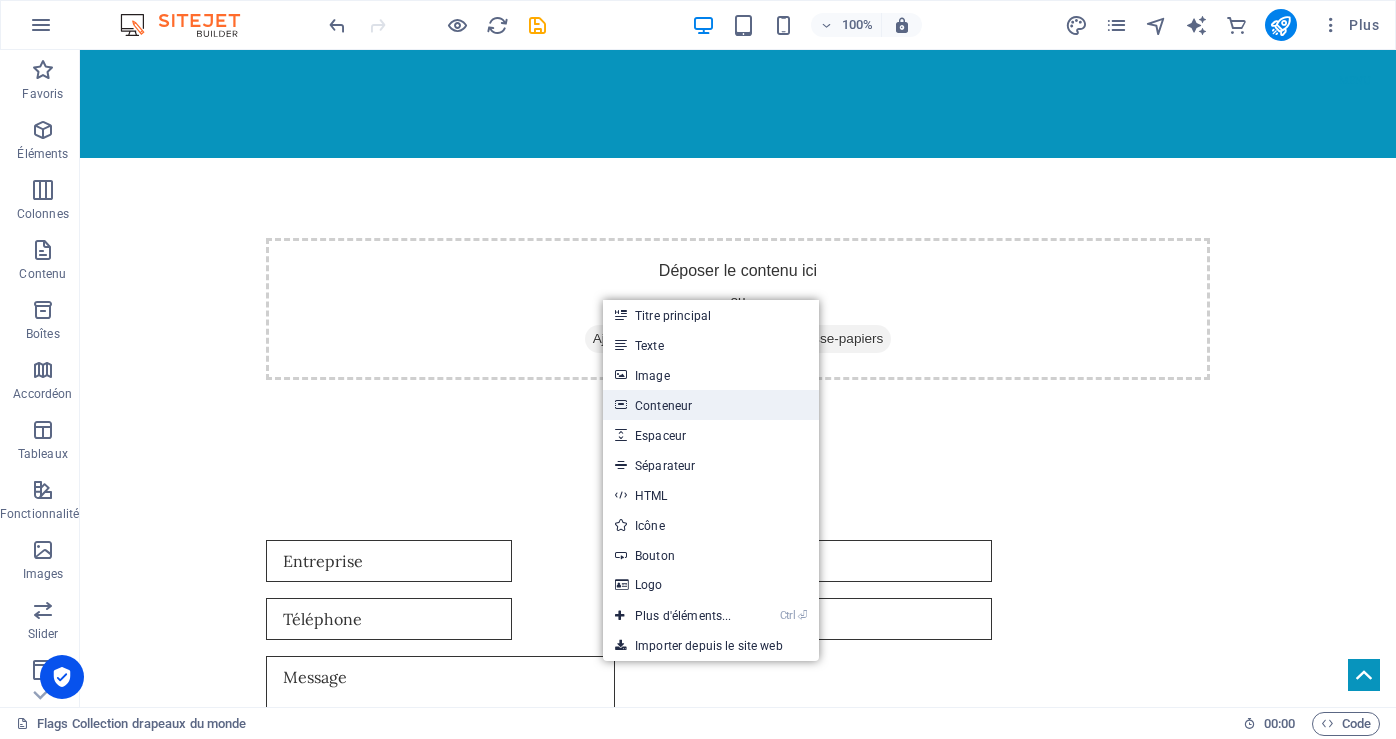 click on "Conteneur" at bounding box center [711, 405] 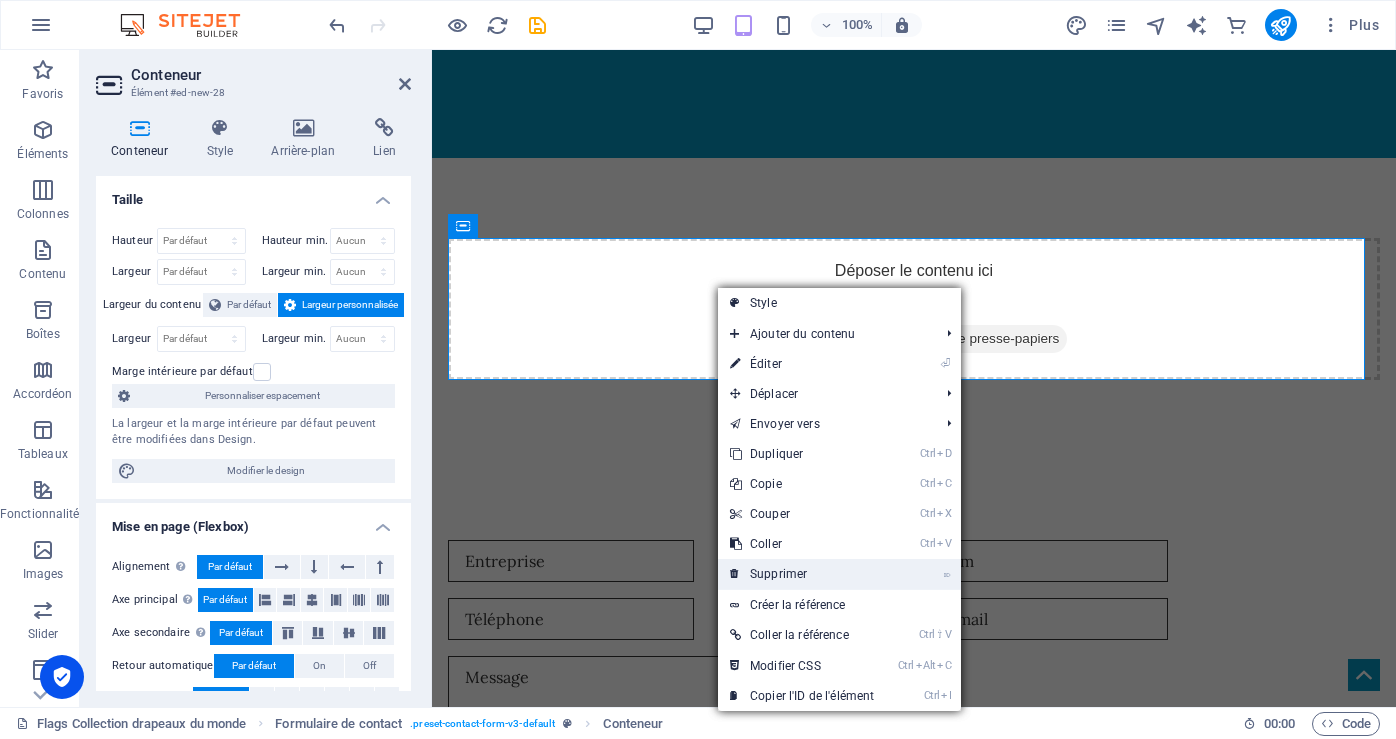 click on "⌦  Supprimer" at bounding box center [802, 574] 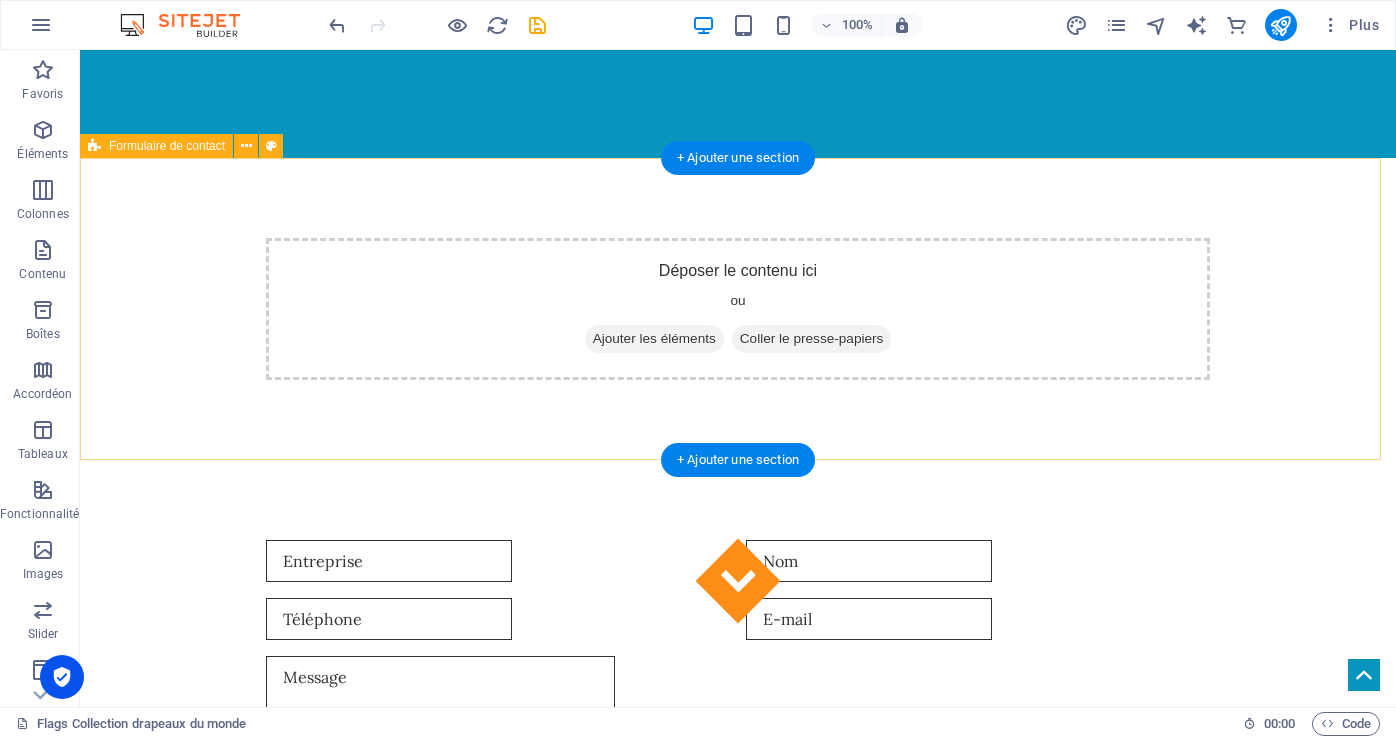 click on "Déposer le contenu ici ou  Ajouter les éléments  Coller le presse-papiers" at bounding box center [738, 309] 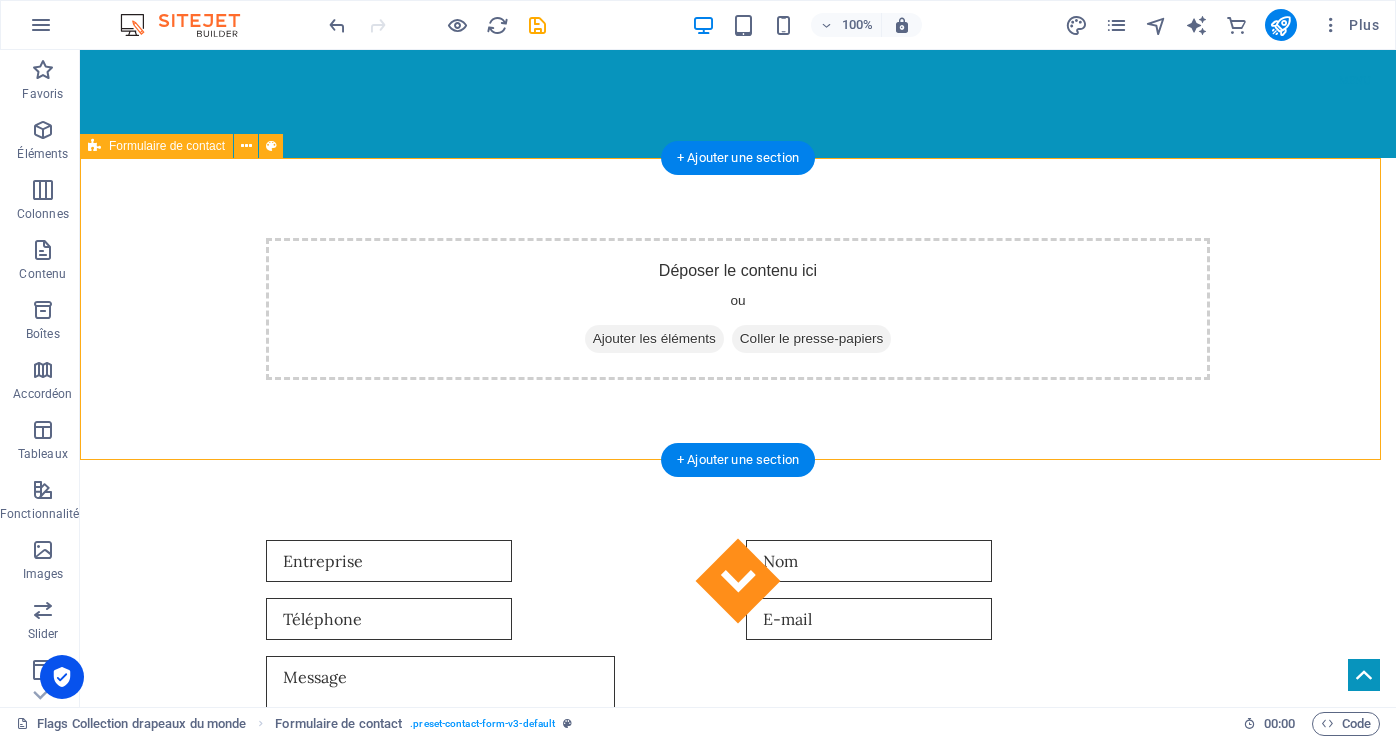 click on "Déposer le contenu ici ou  Ajouter les éléments  Coller le presse-papiers" at bounding box center [738, 309] 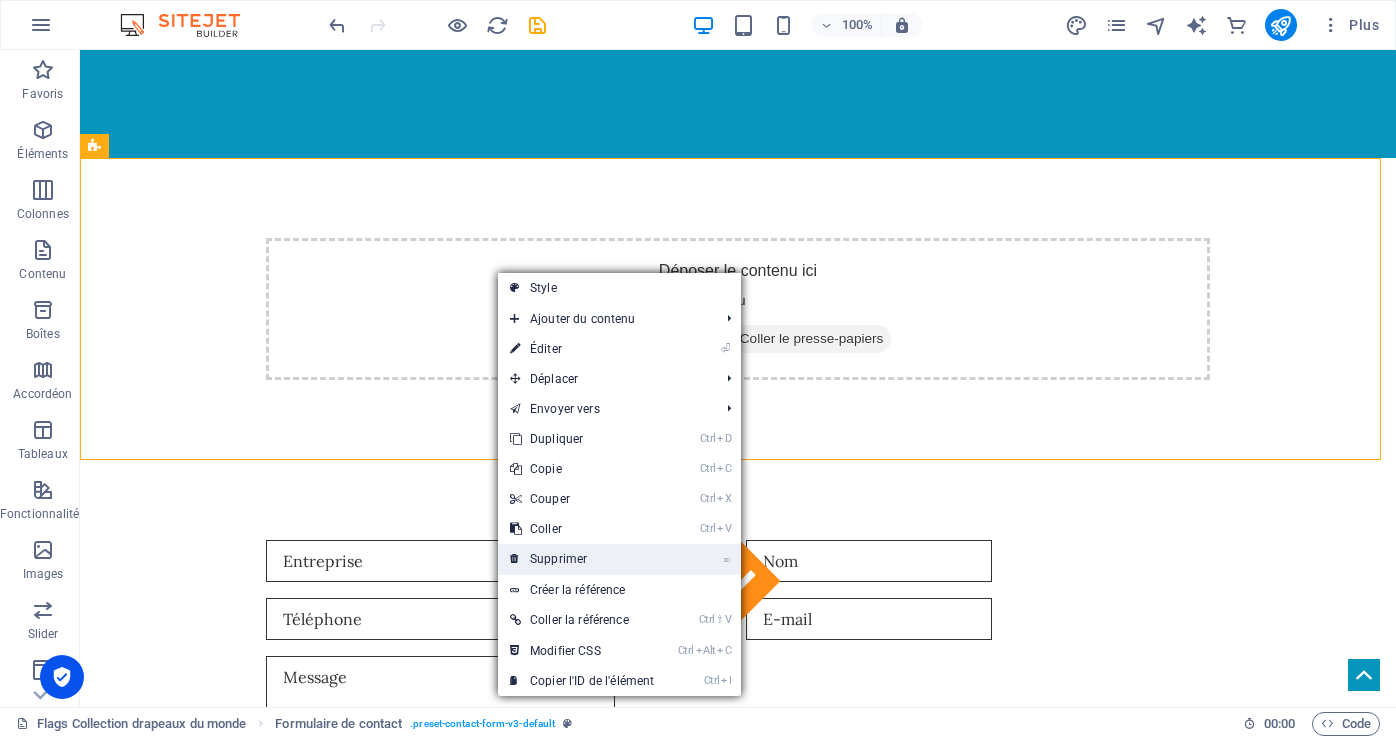click on "⌦  Supprimer" at bounding box center (582, 559) 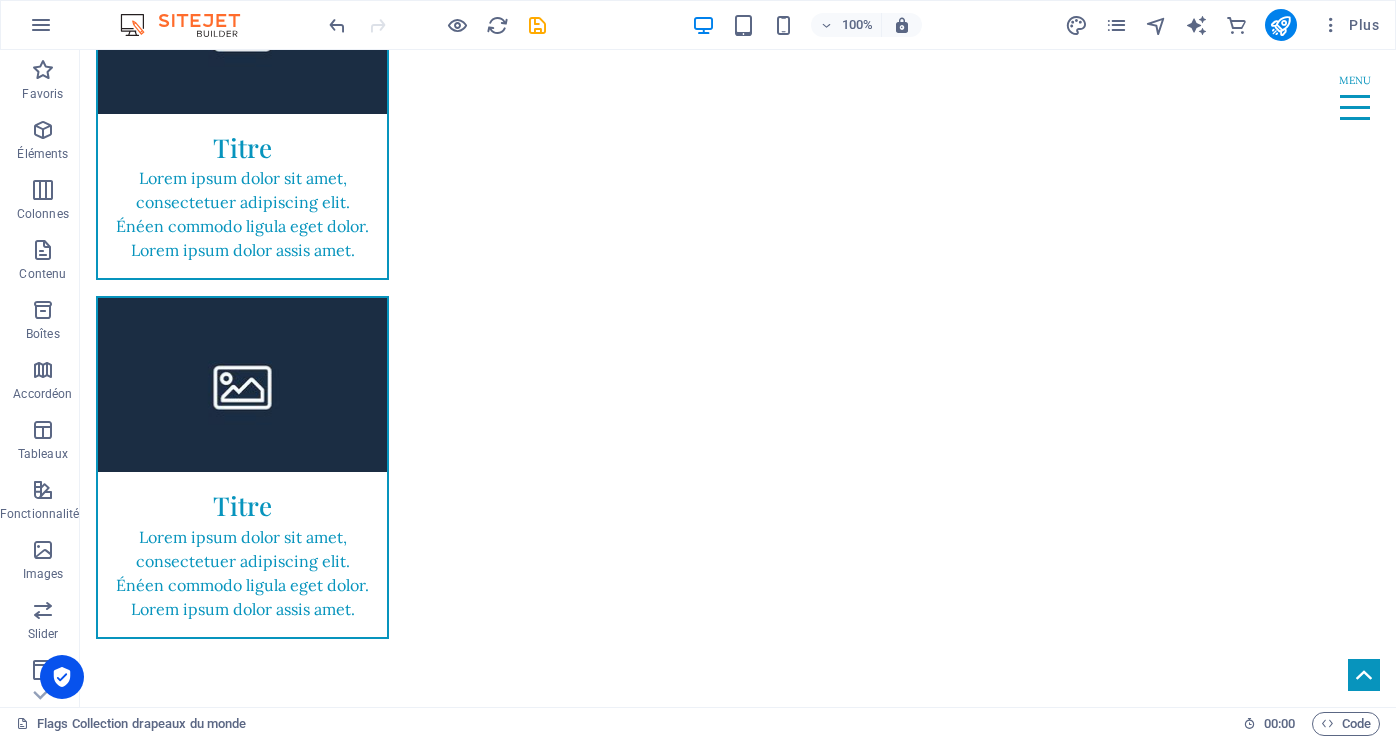 scroll, scrollTop: 0, scrollLeft: 0, axis: both 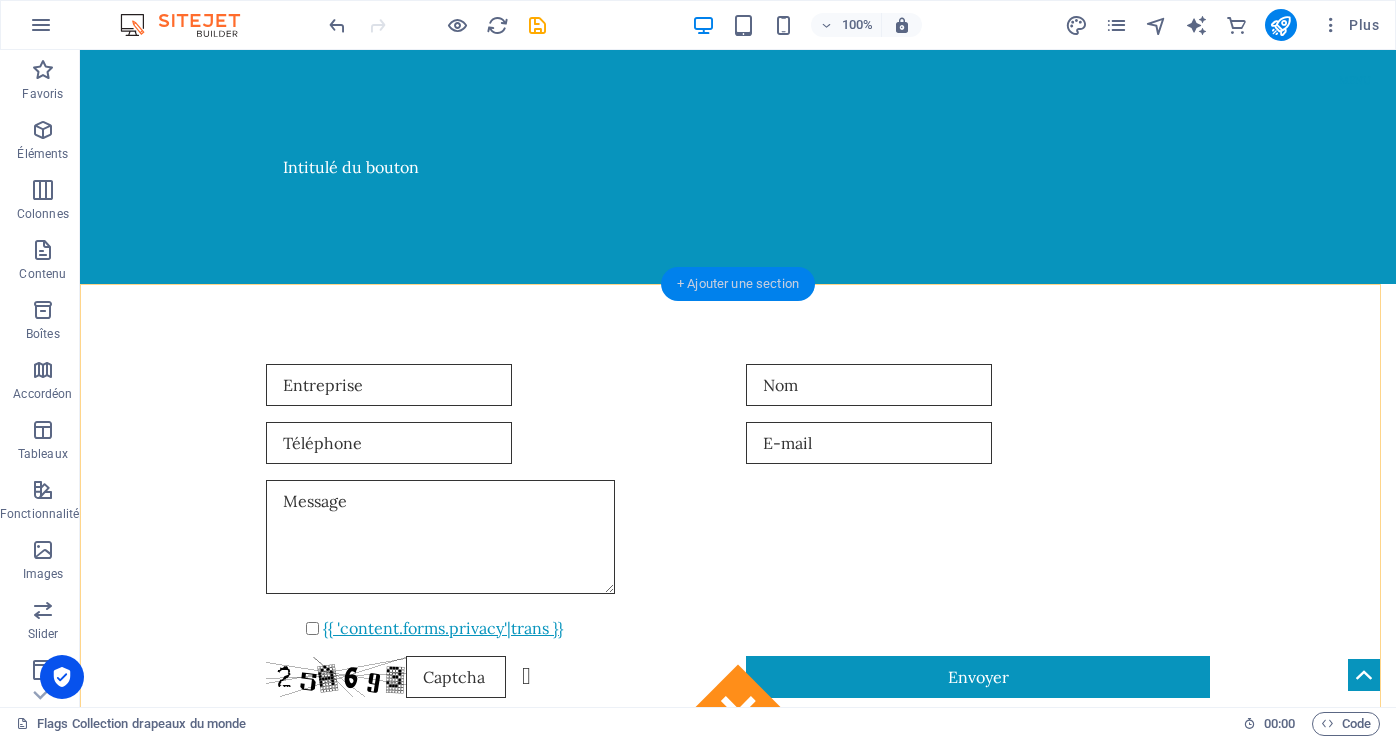 drag, startPoint x: 761, startPoint y: 291, endPoint x: 338, endPoint y: 247, distance: 425.28226 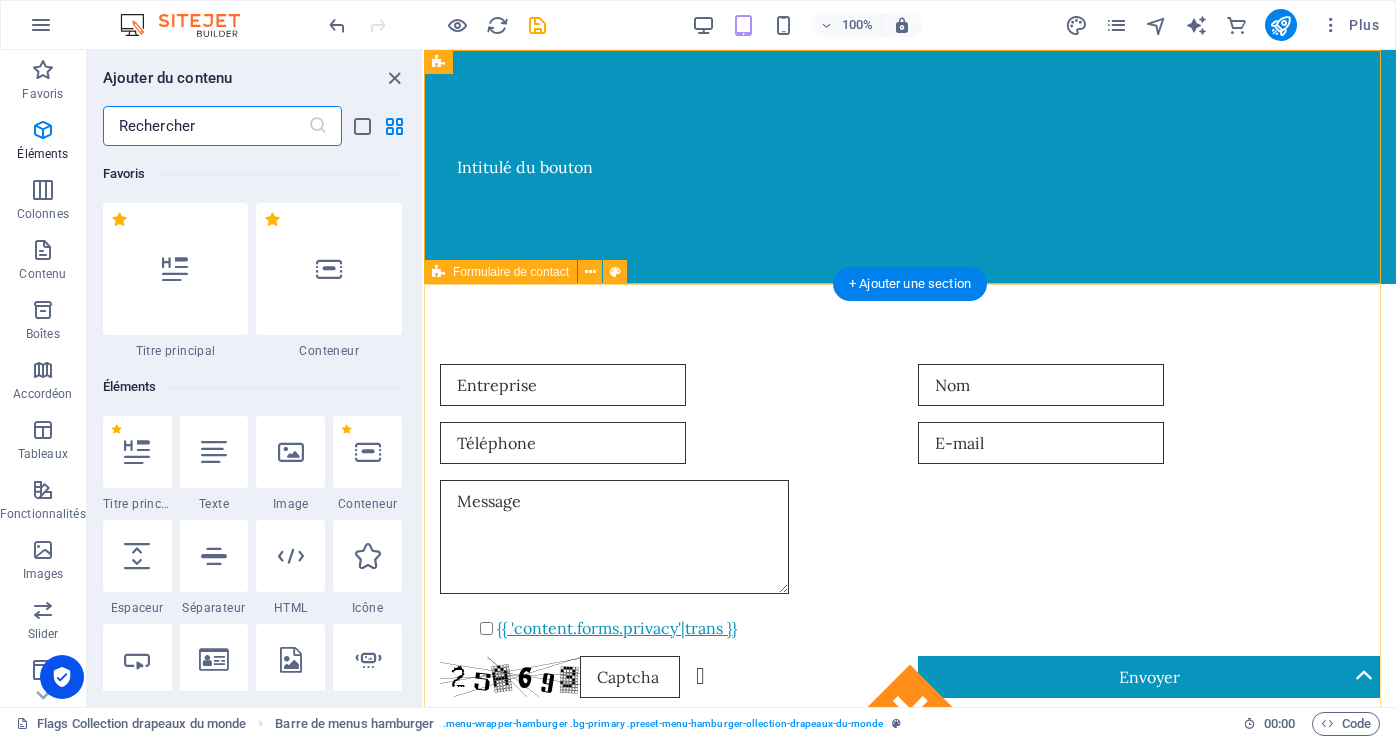 scroll, scrollTop: 3499, scrollLeft: 0, axis: vertical 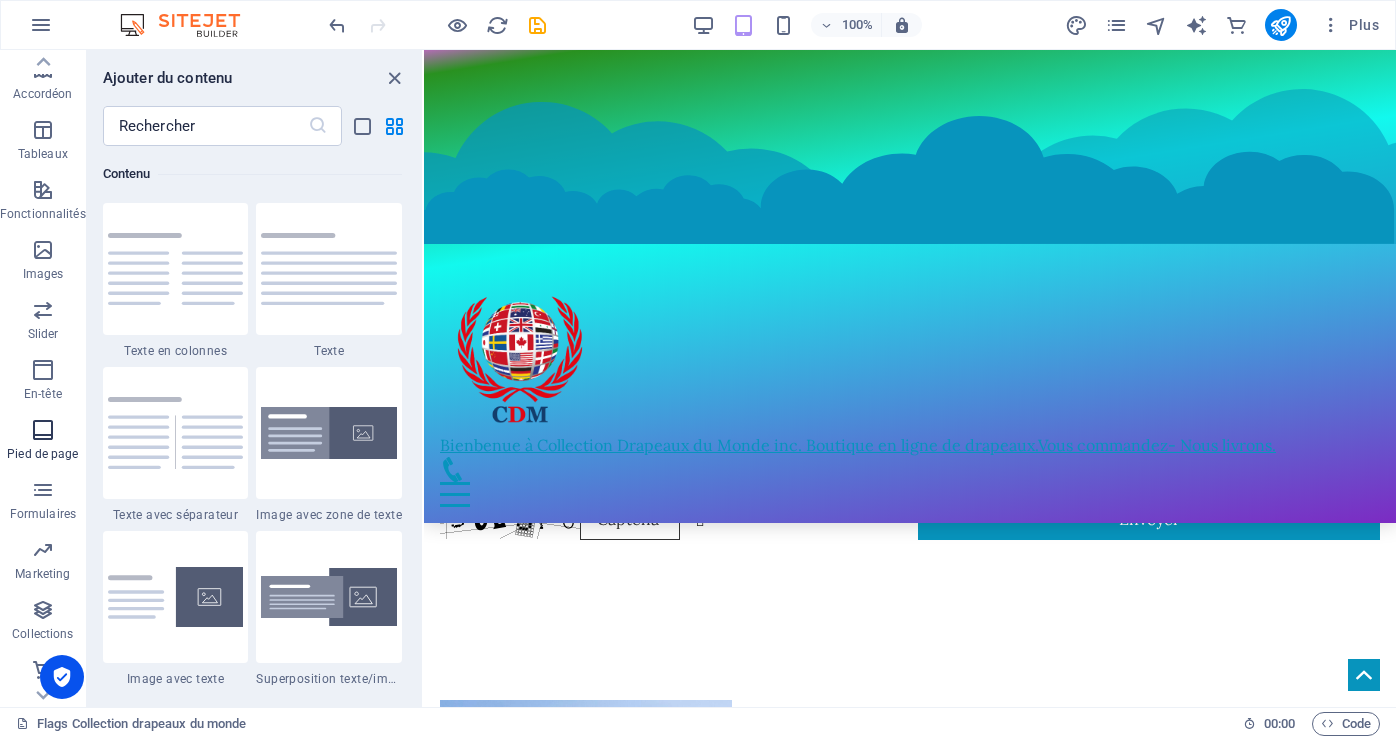 click on "Pied de page" at bounding box center (42, 454) 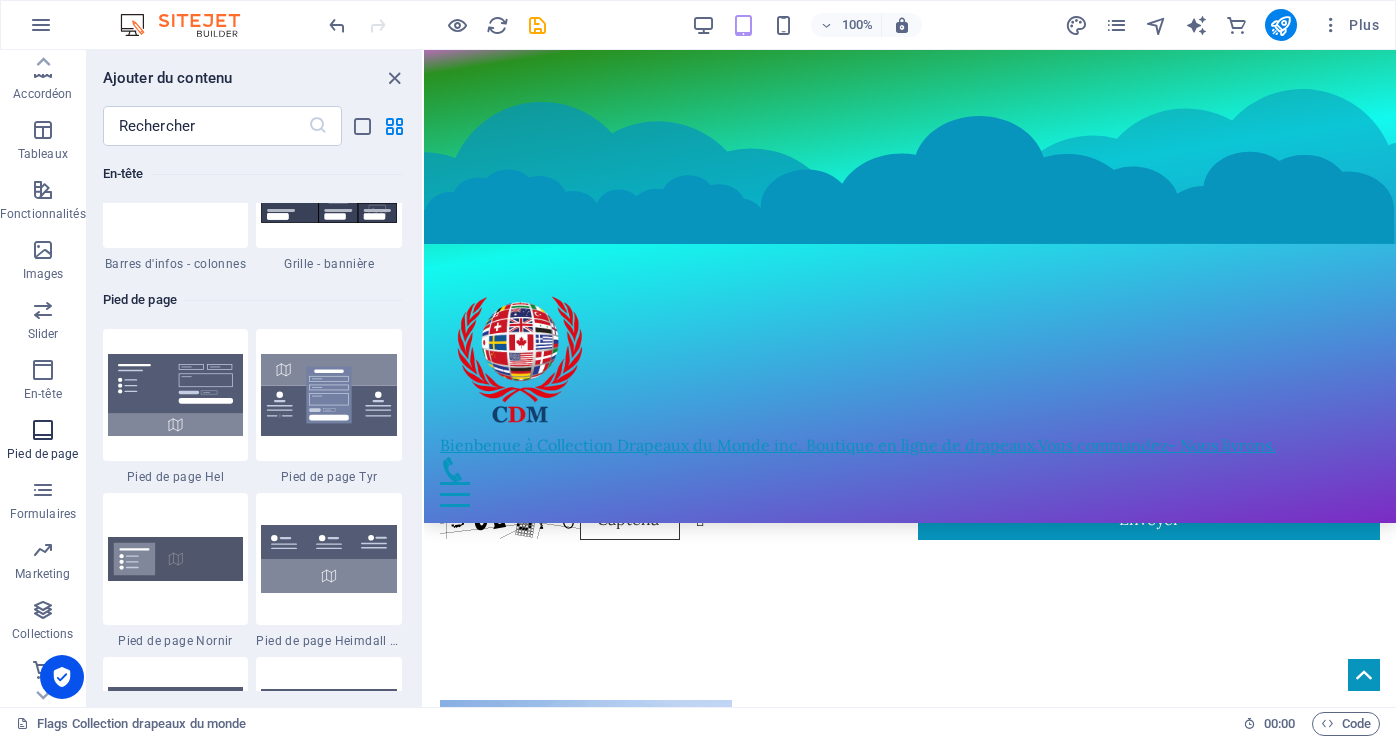scroll, scrollTop: 13075, scrollLeft: 0, axis: vertical 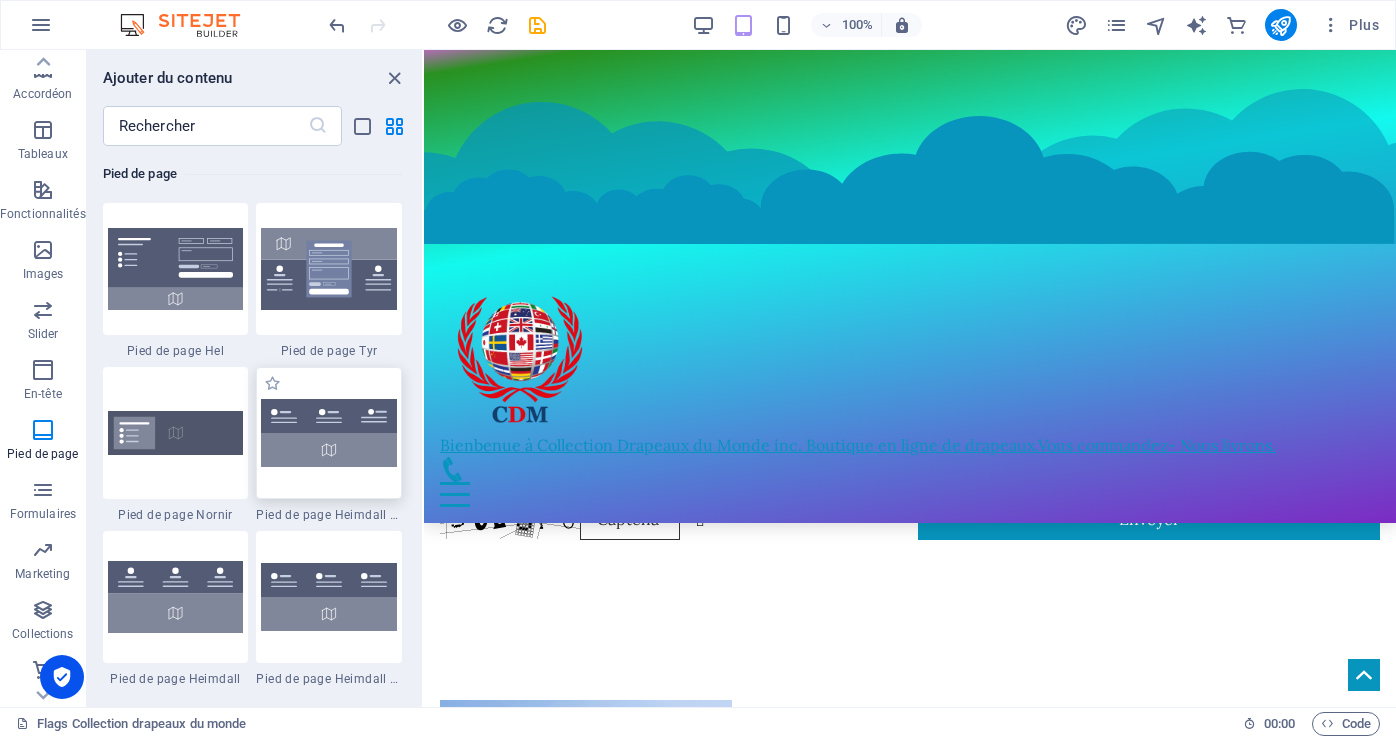 click at bounding box center [329, 433] 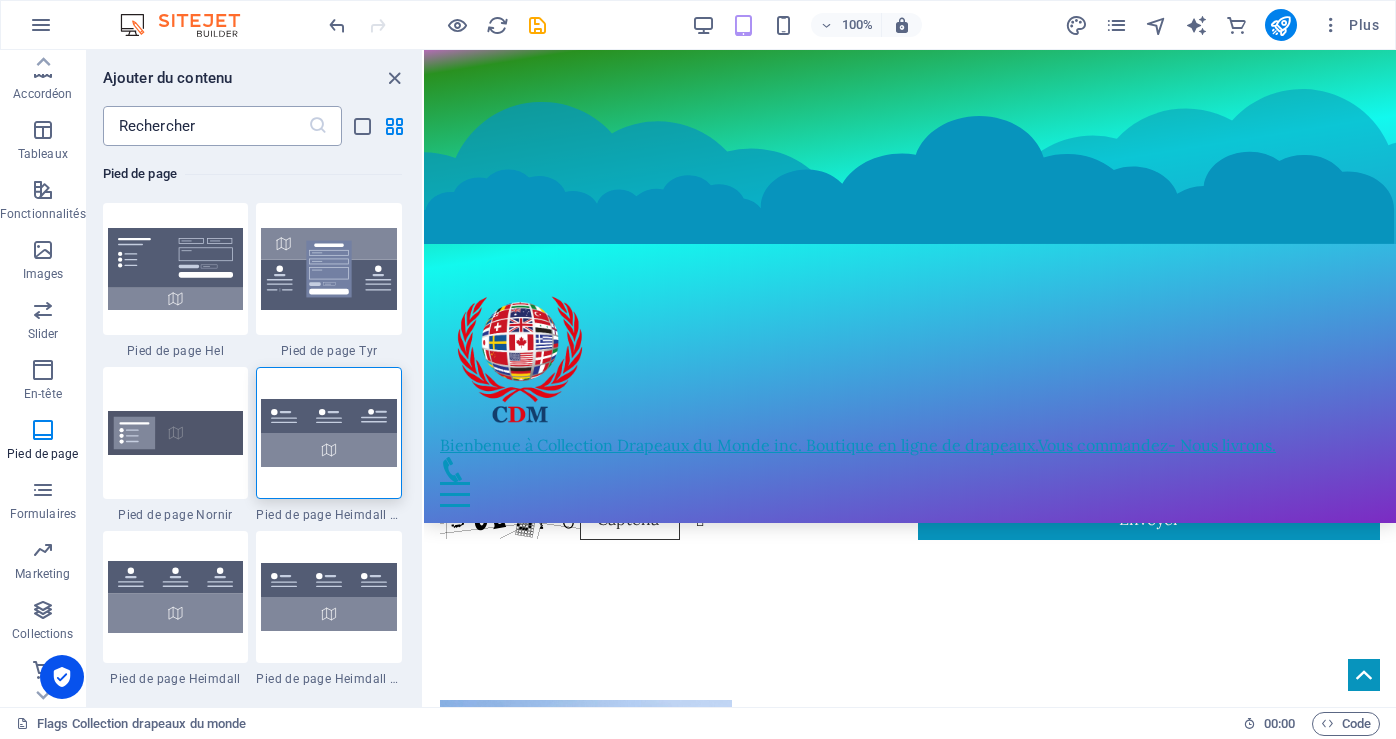 click at bounding box center [205, 126] 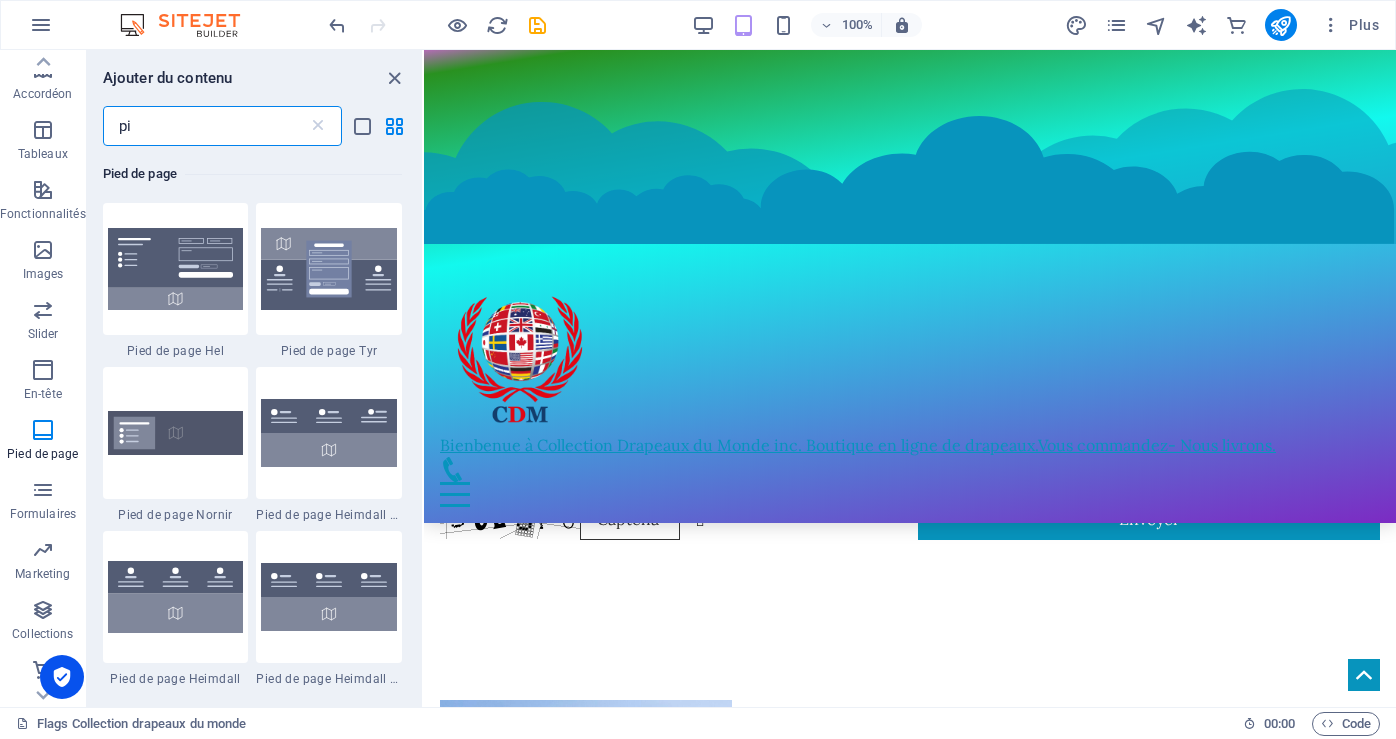 scroll, scrollTop: 0, scrollLeft: 0, axis: both 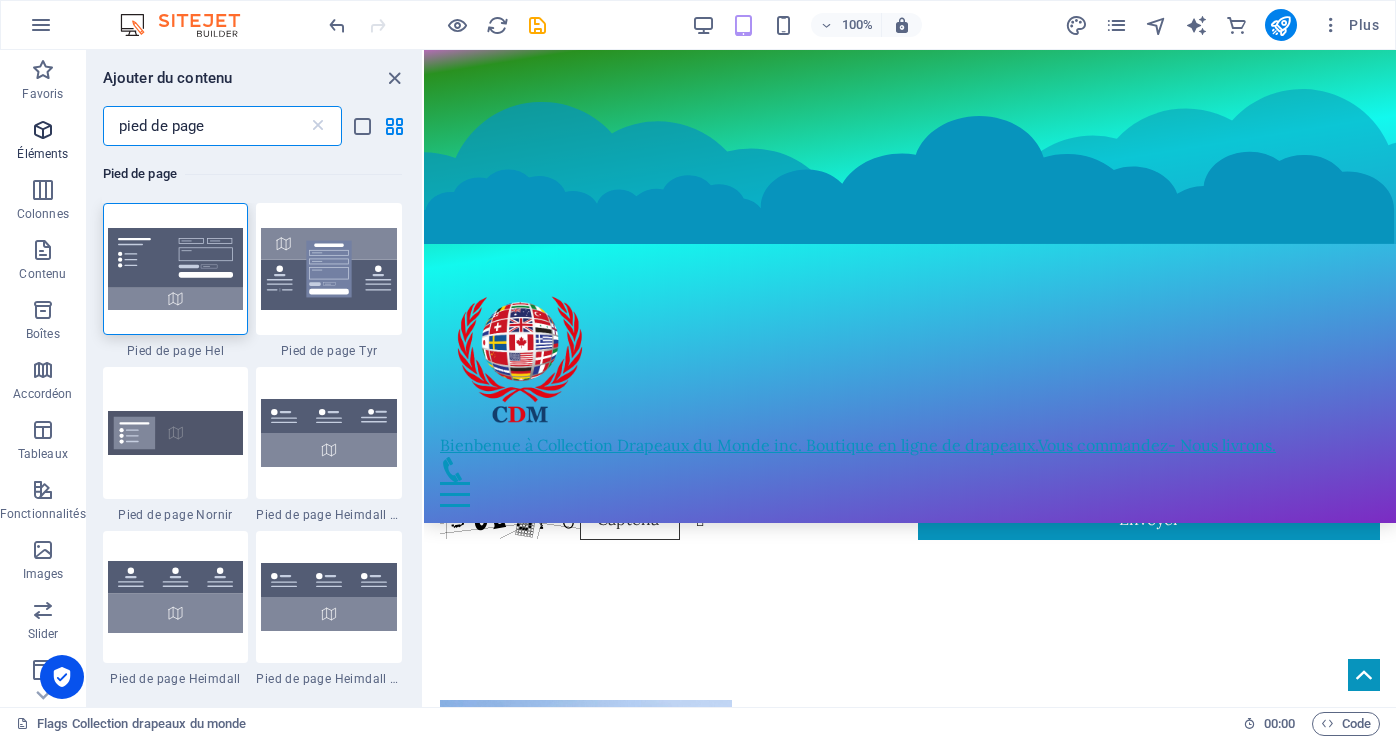 type on "pied de page" 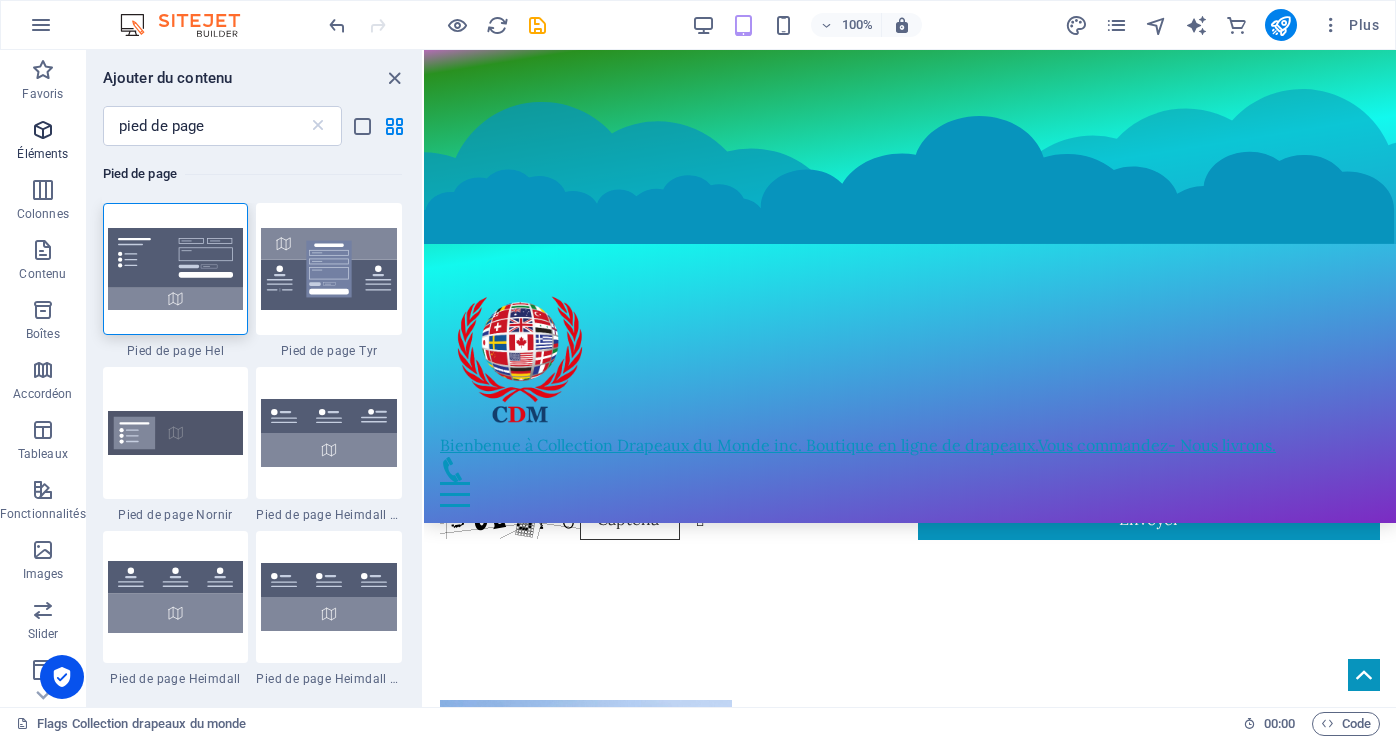 click at bounding box center [43, 130] 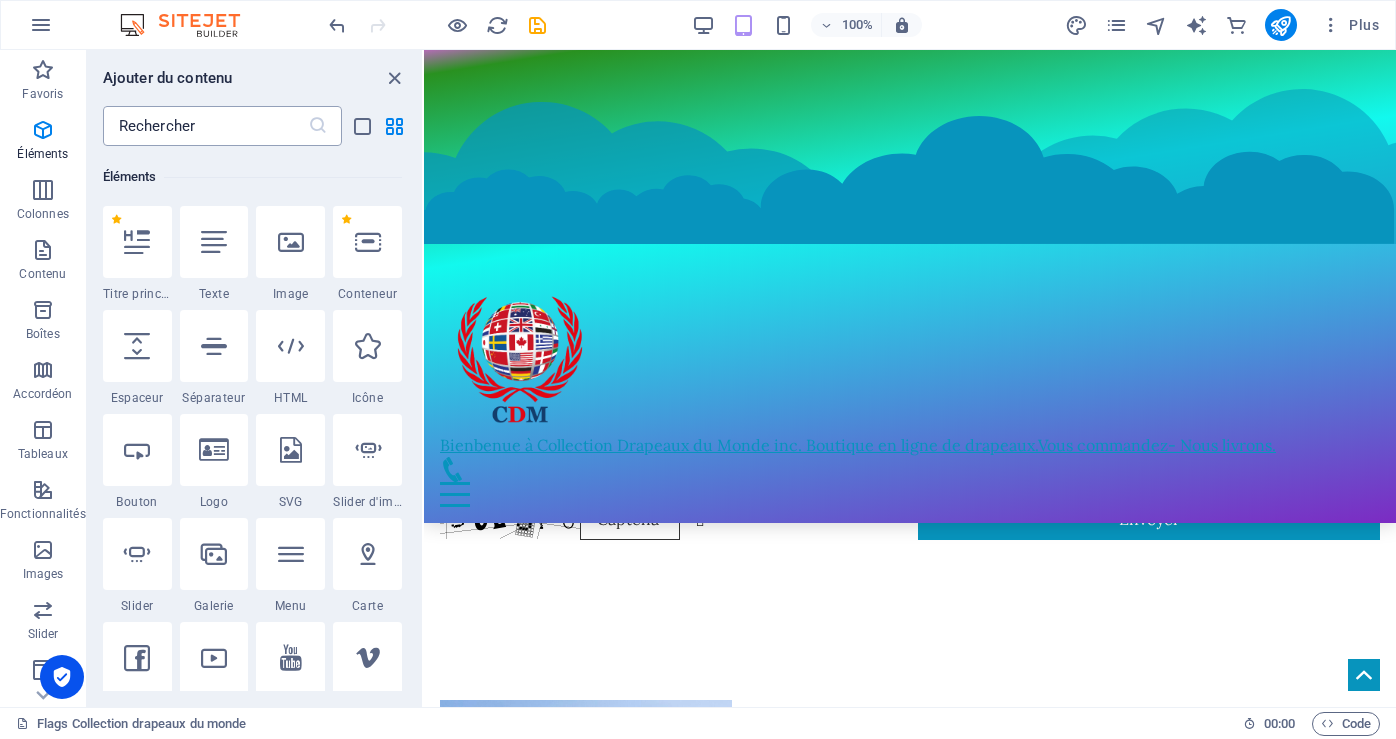 scroll, scrollTop: 213, scrollLeft: 0, axis: vertical 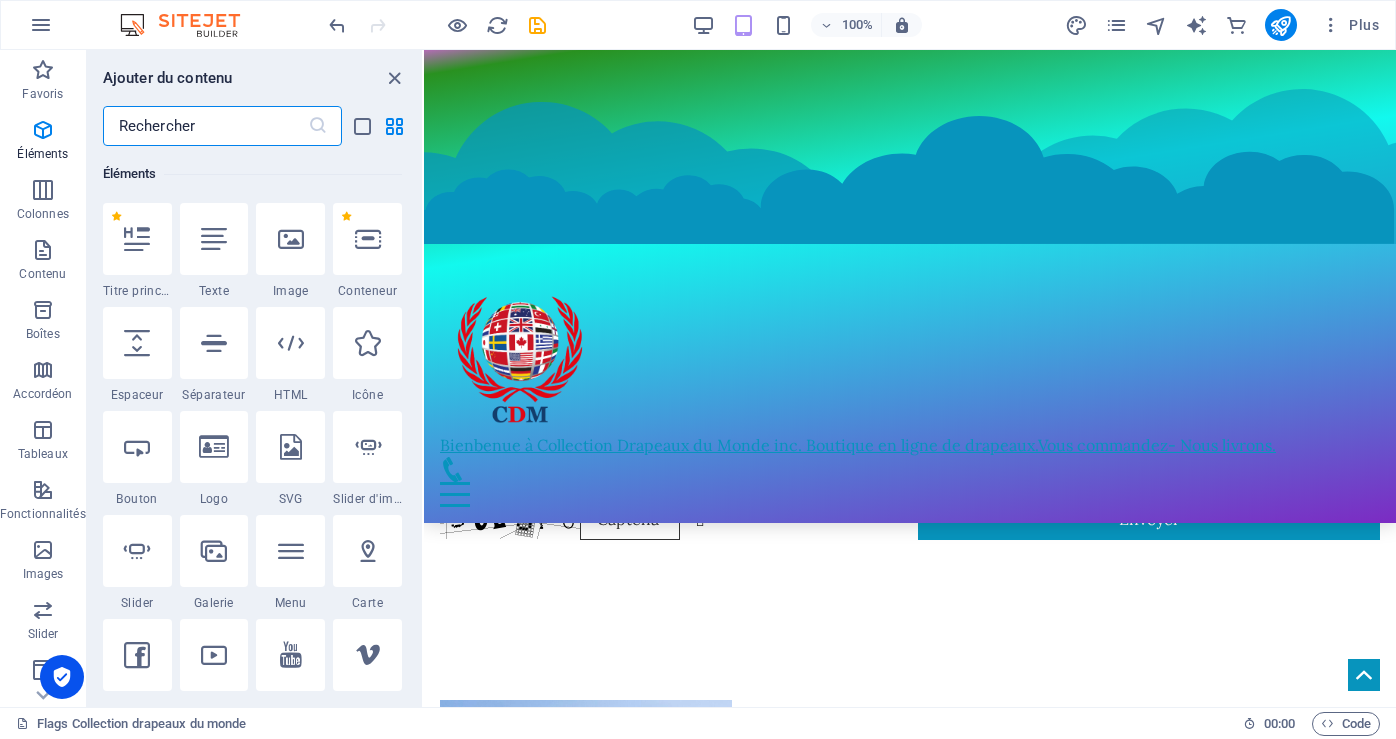 click at bounding box center (205, 126) 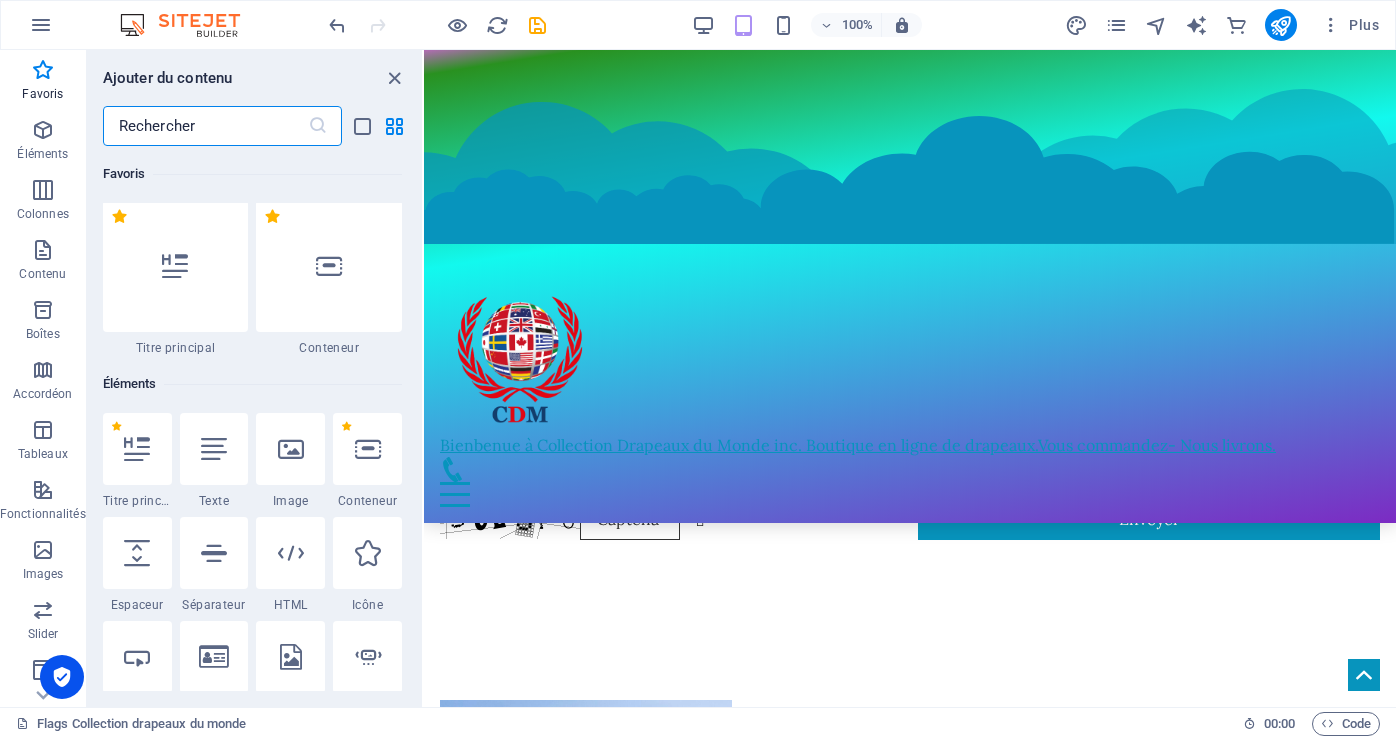 scroll, scrollTop: 0, scrollLeft: 0, axis: both 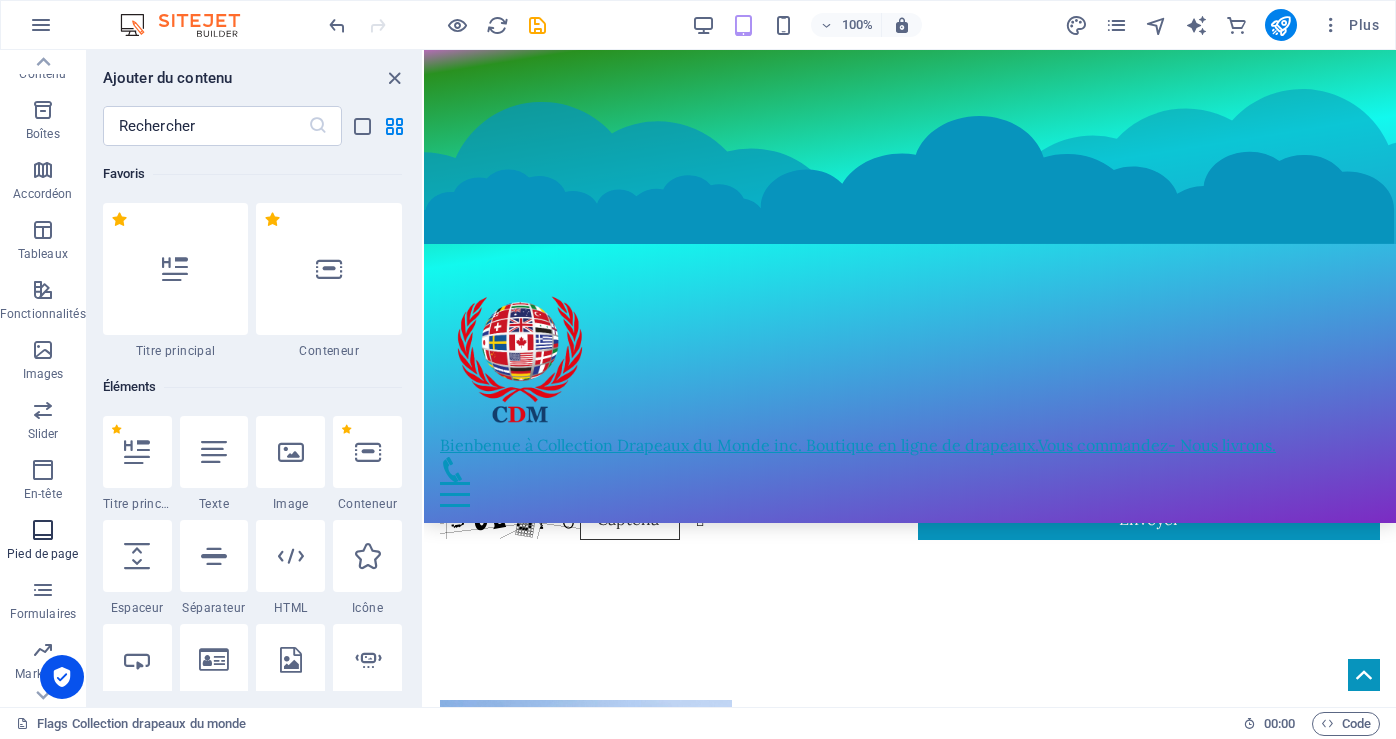 click on "Pied de page" at bounding box center [42, 554] 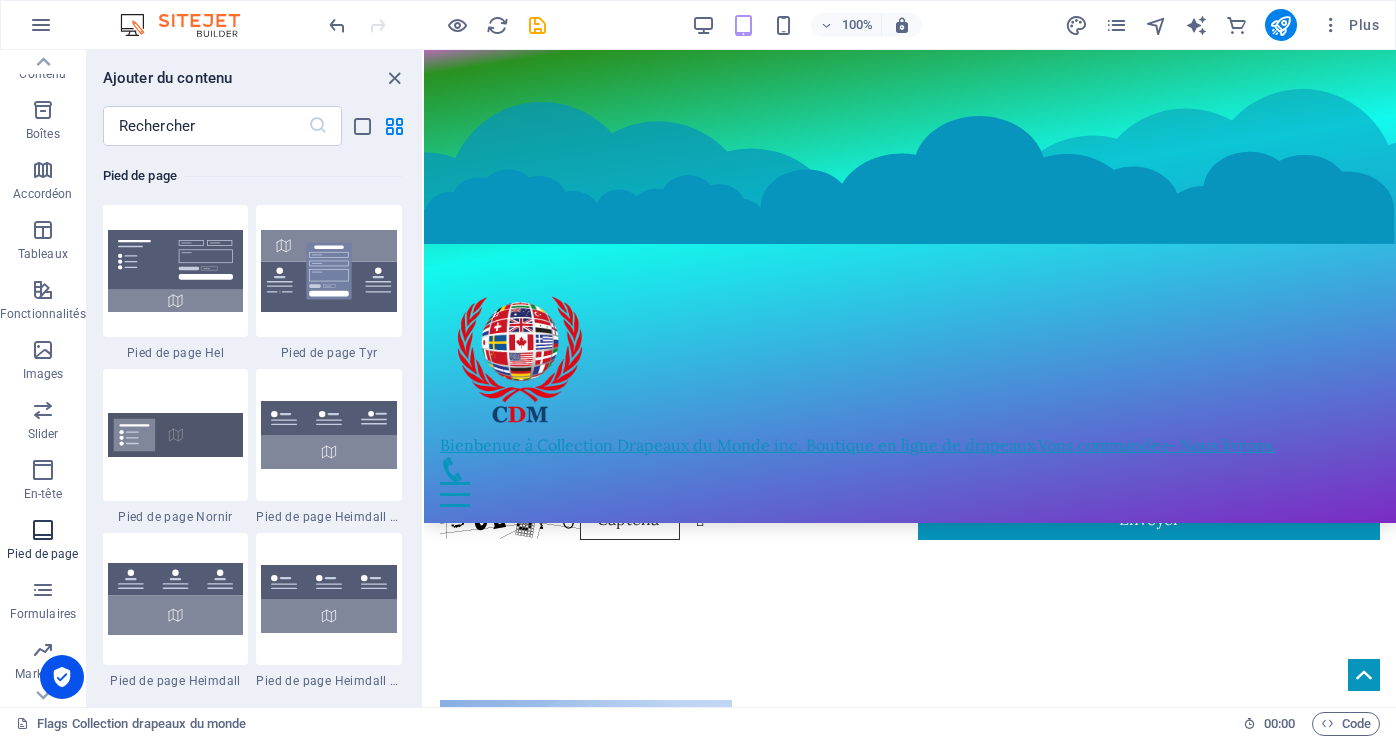 scroll, scrollTop: 13075, scrollLeft: 0, axis: vertical 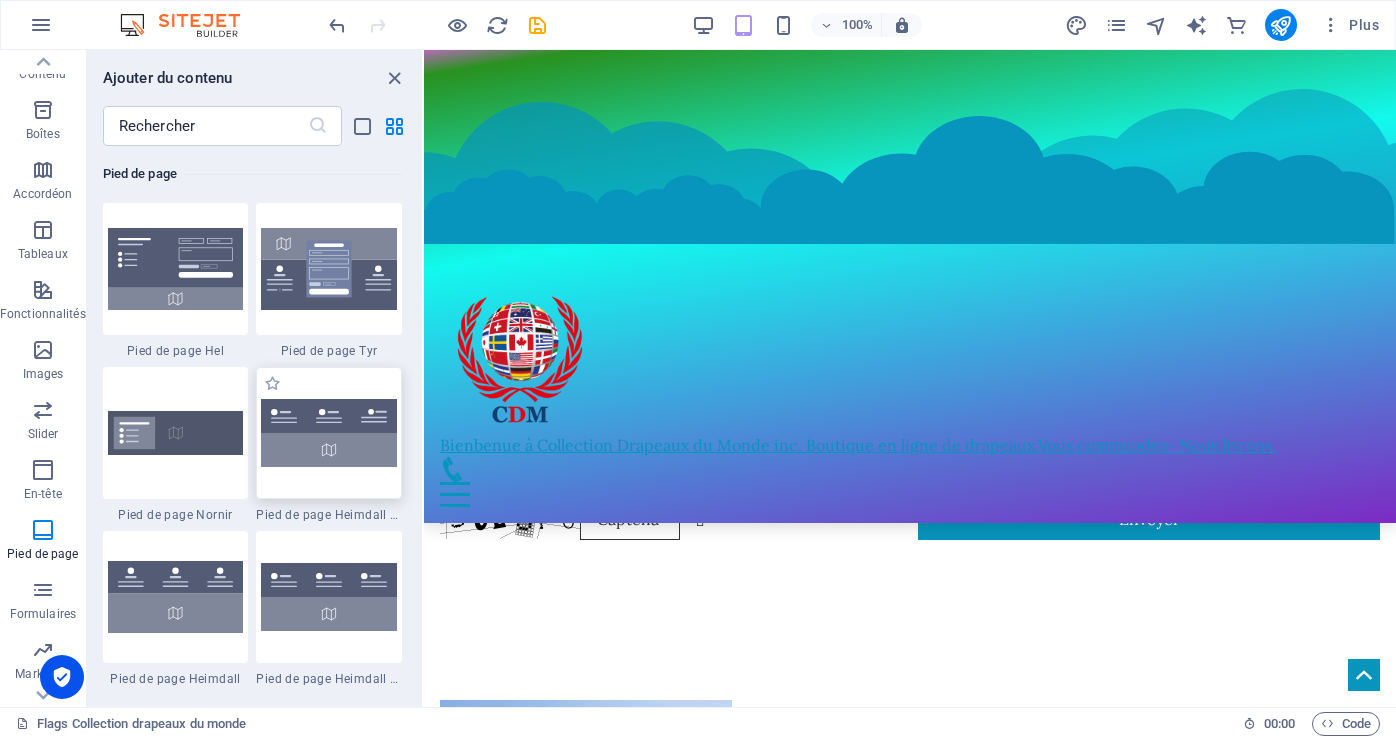 click at bounding box center (329, 433) 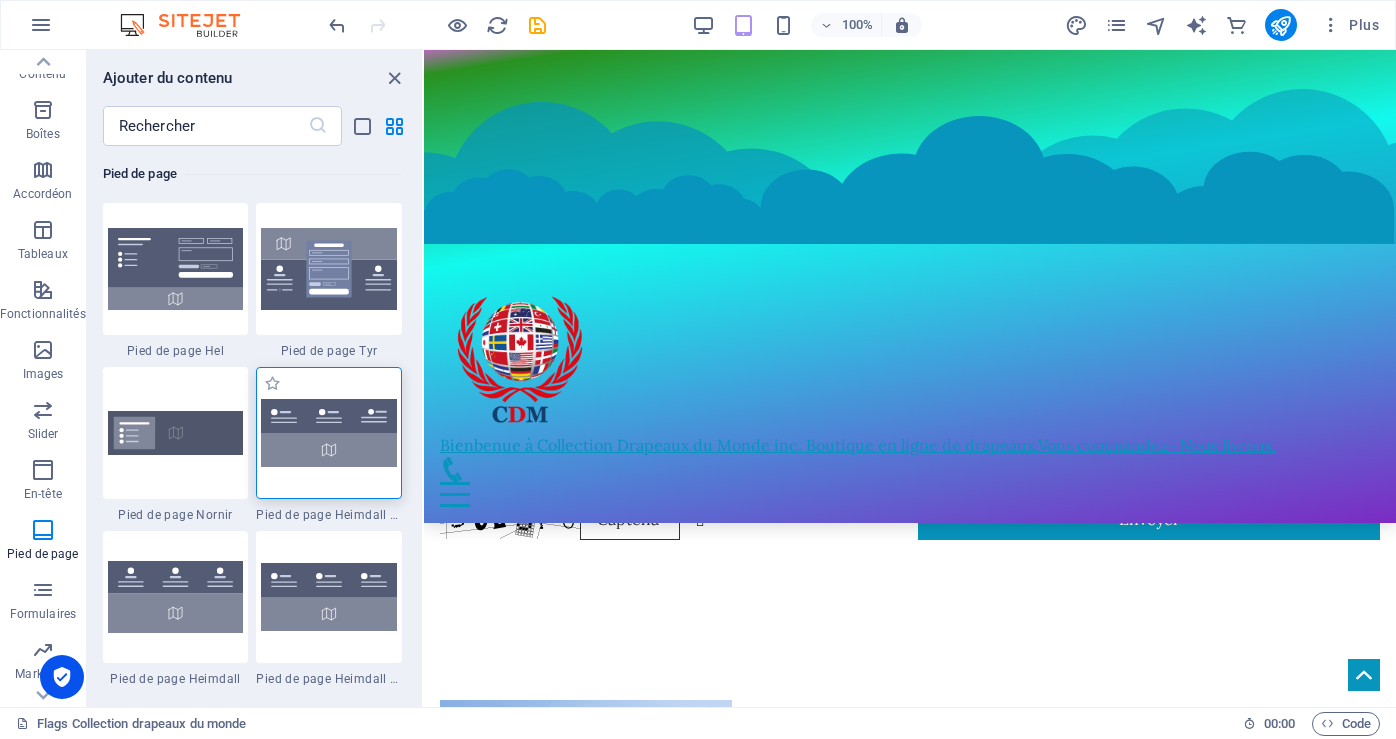 drag, startPoint x: 335, startPoint y: 439, endPoint x: 682, endPoint y: 656, distance: 409.2652 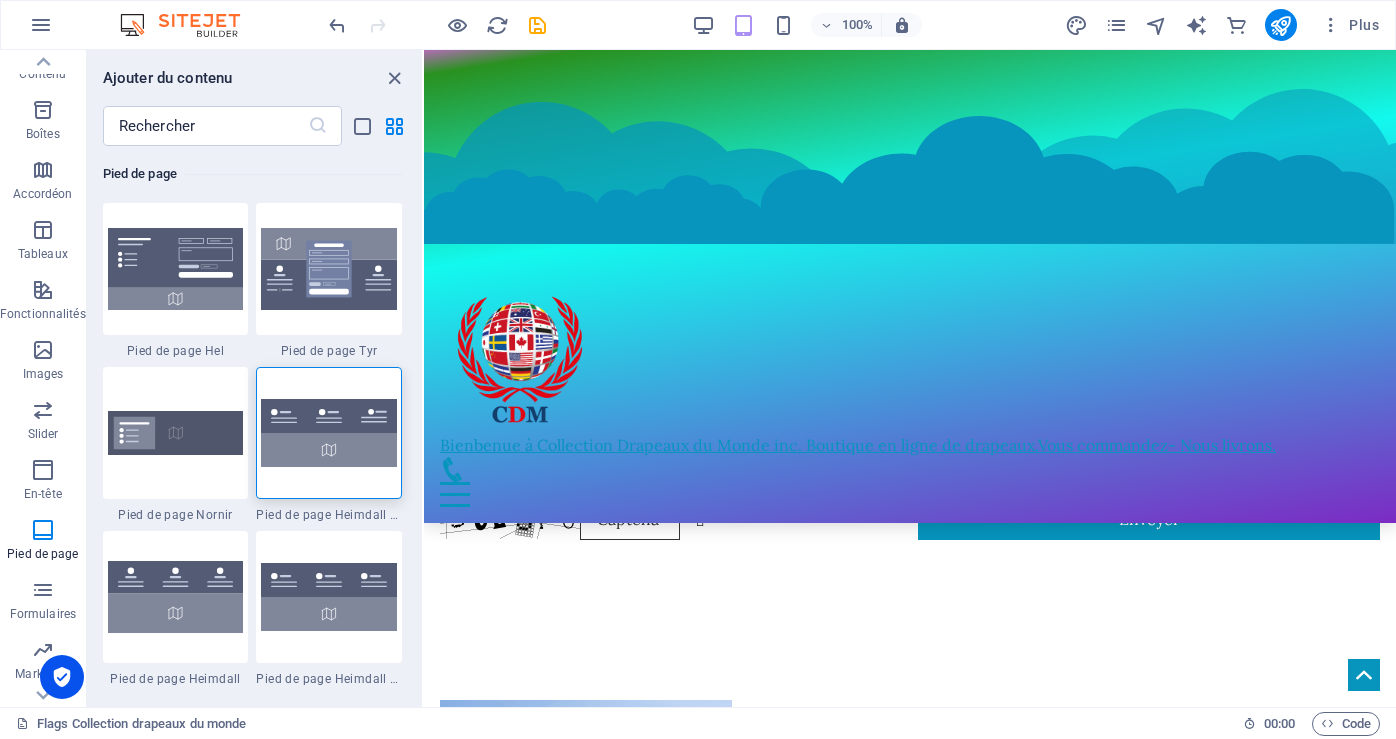 click on "Flags Collection drapeaux du monde" at bounding box center [621, 724] 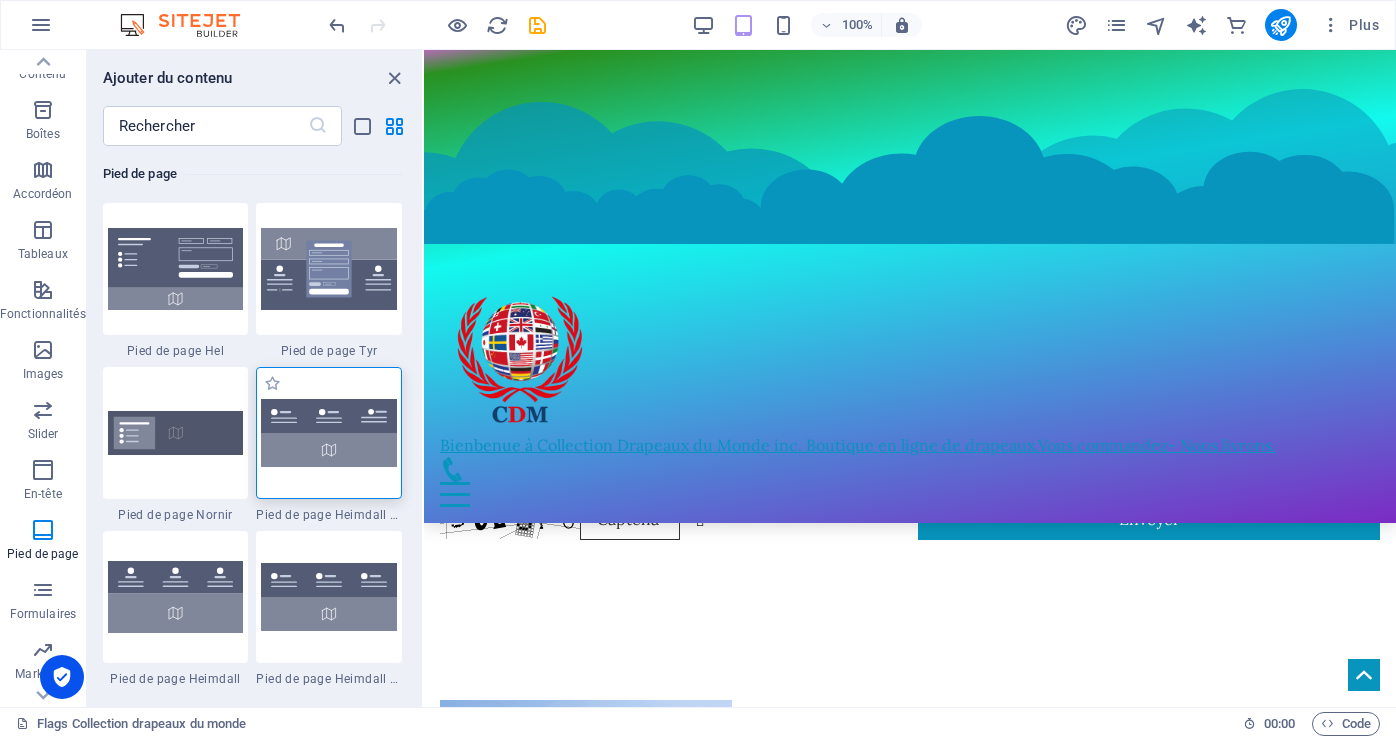 drag, startPoint x: 290, startPoint y: 433, endPoint x: 364, endPoint y: 415, distance: 76.15773 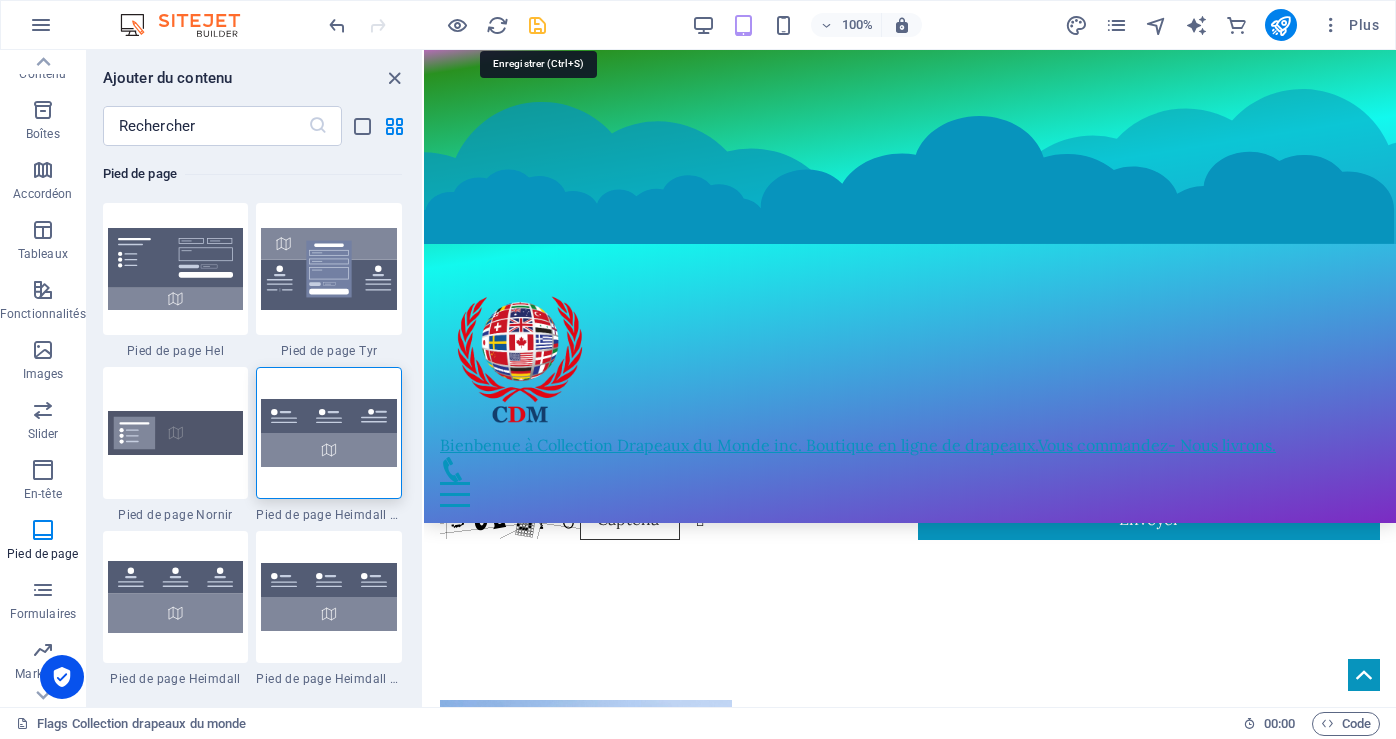 click at bounding box center (537, 25) 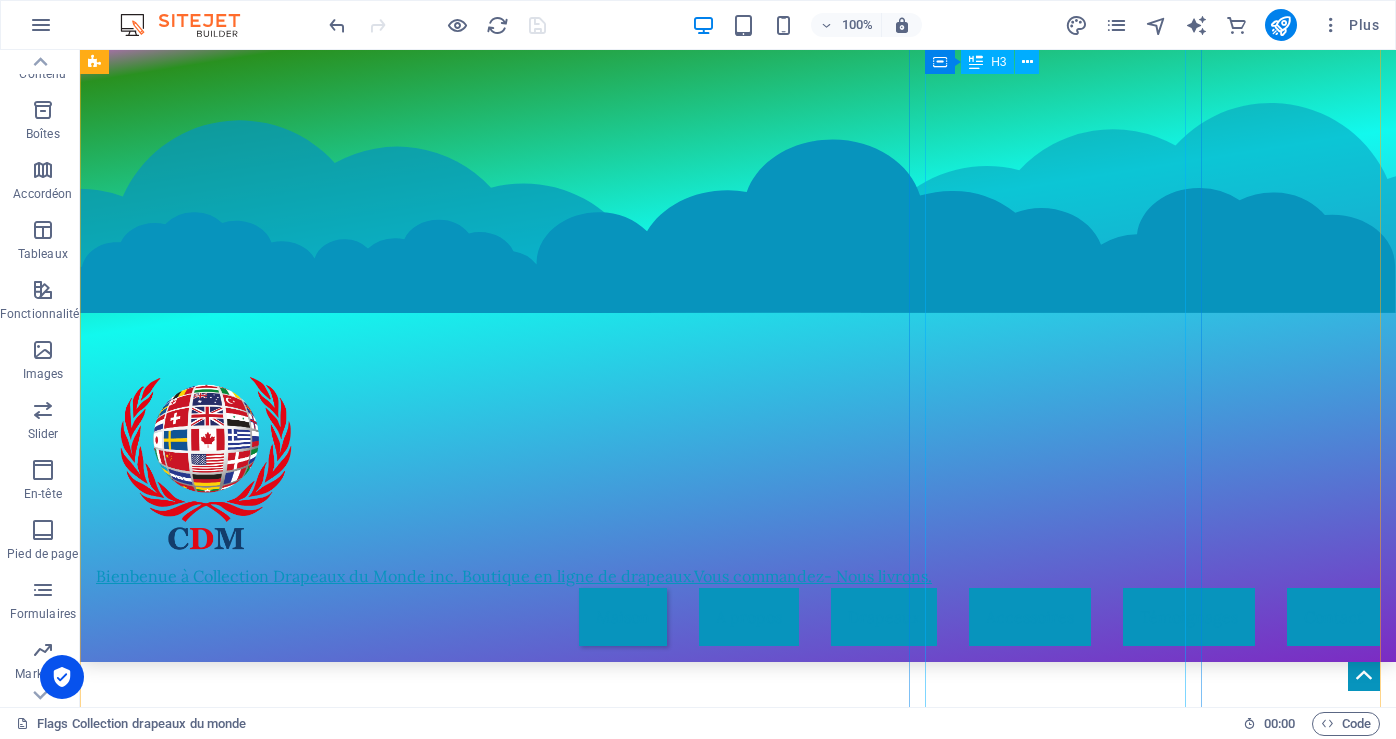 scroll, scrollTop: 9264, scrollLeft: 0, axis: vertical 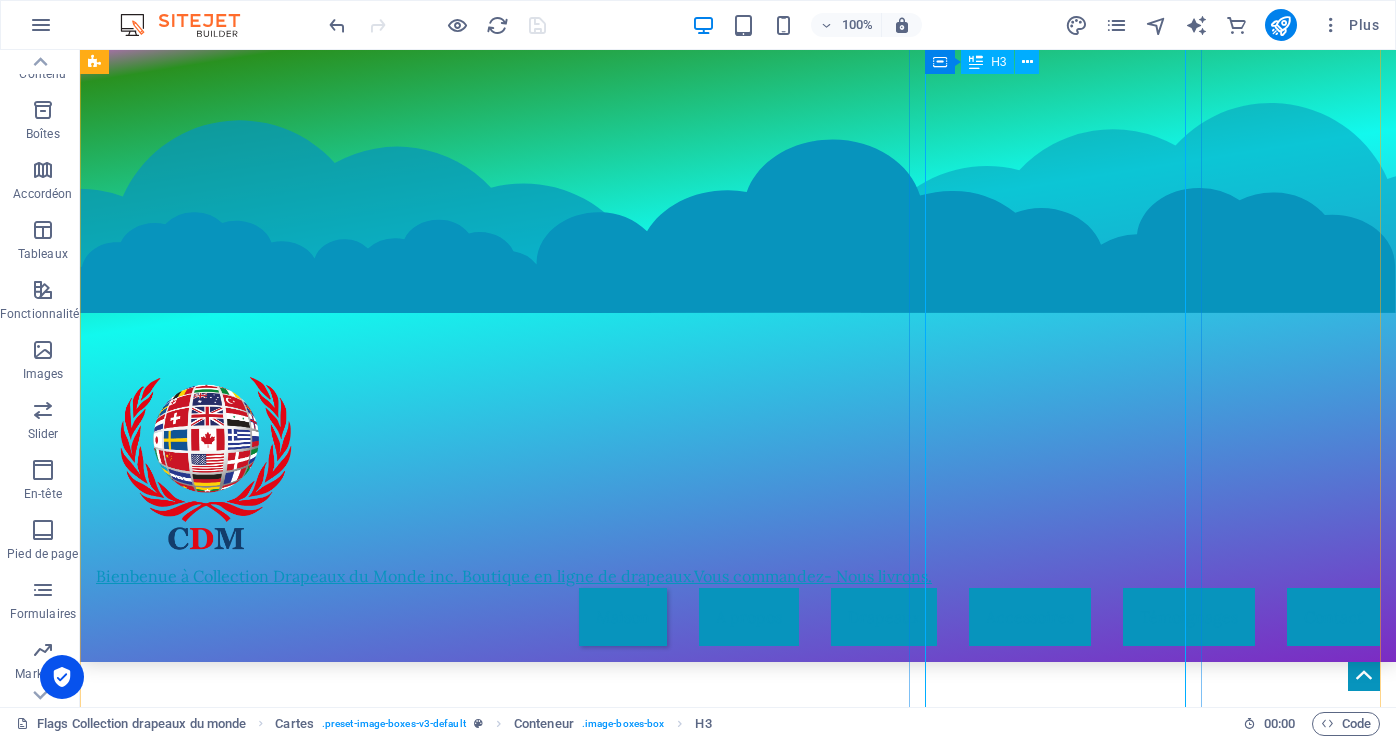 click at bounding box center [242, 6812] 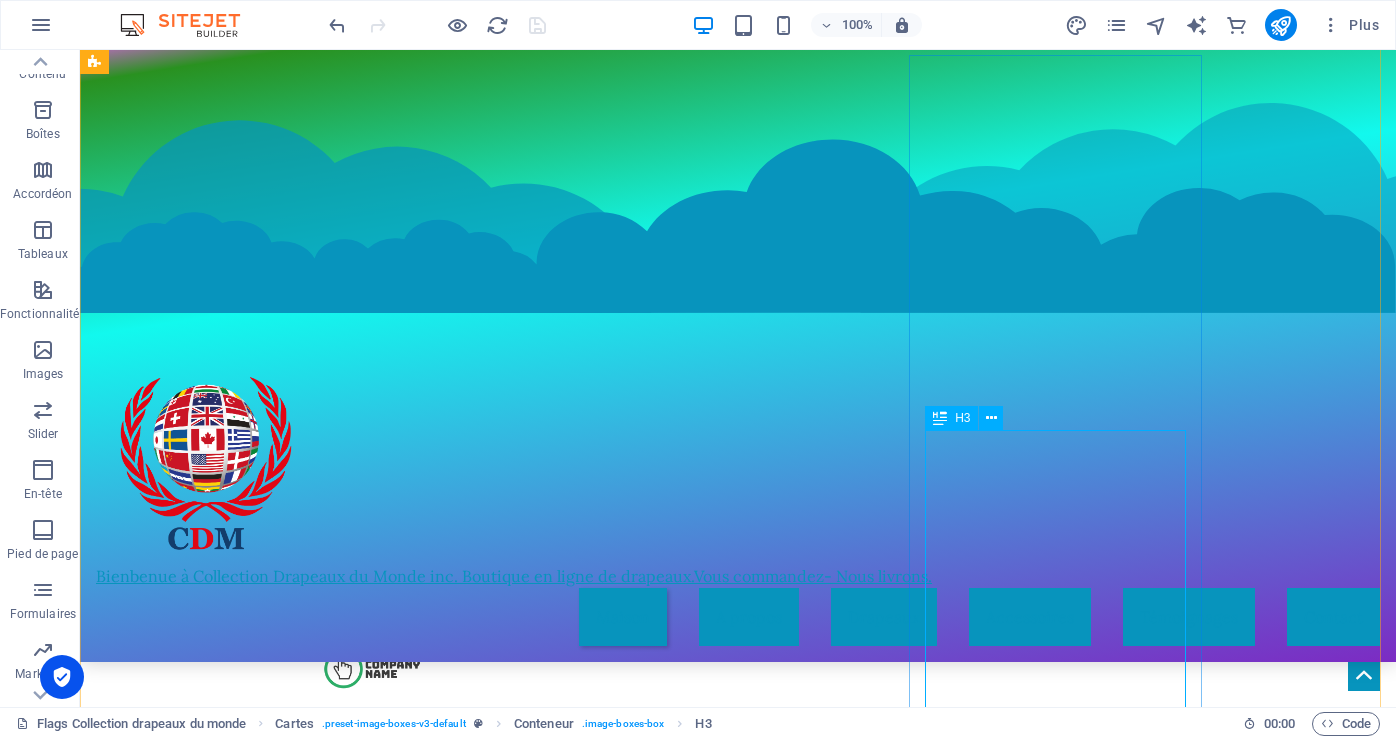 scroll, scrollTop: 7264, scrollLeft: 0, axis: vertical 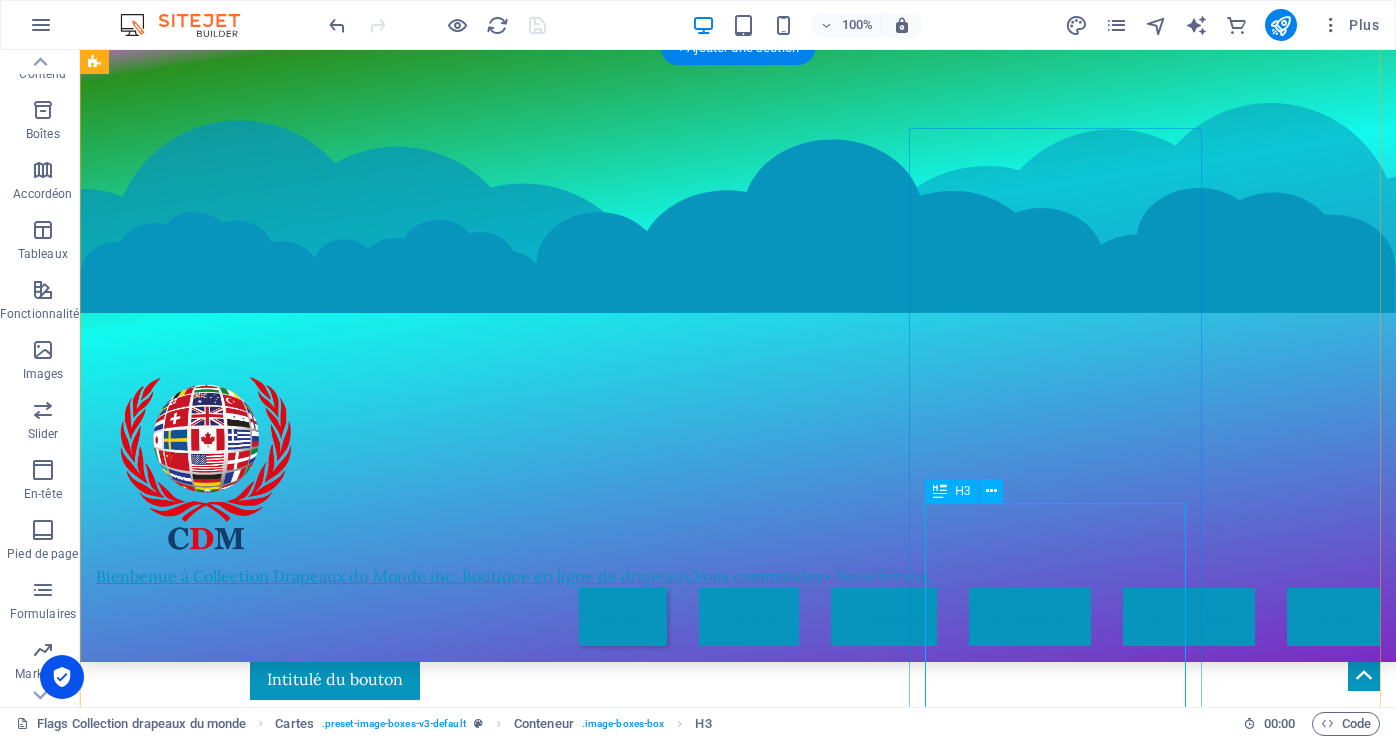 click at bounding box center [242, 8812] 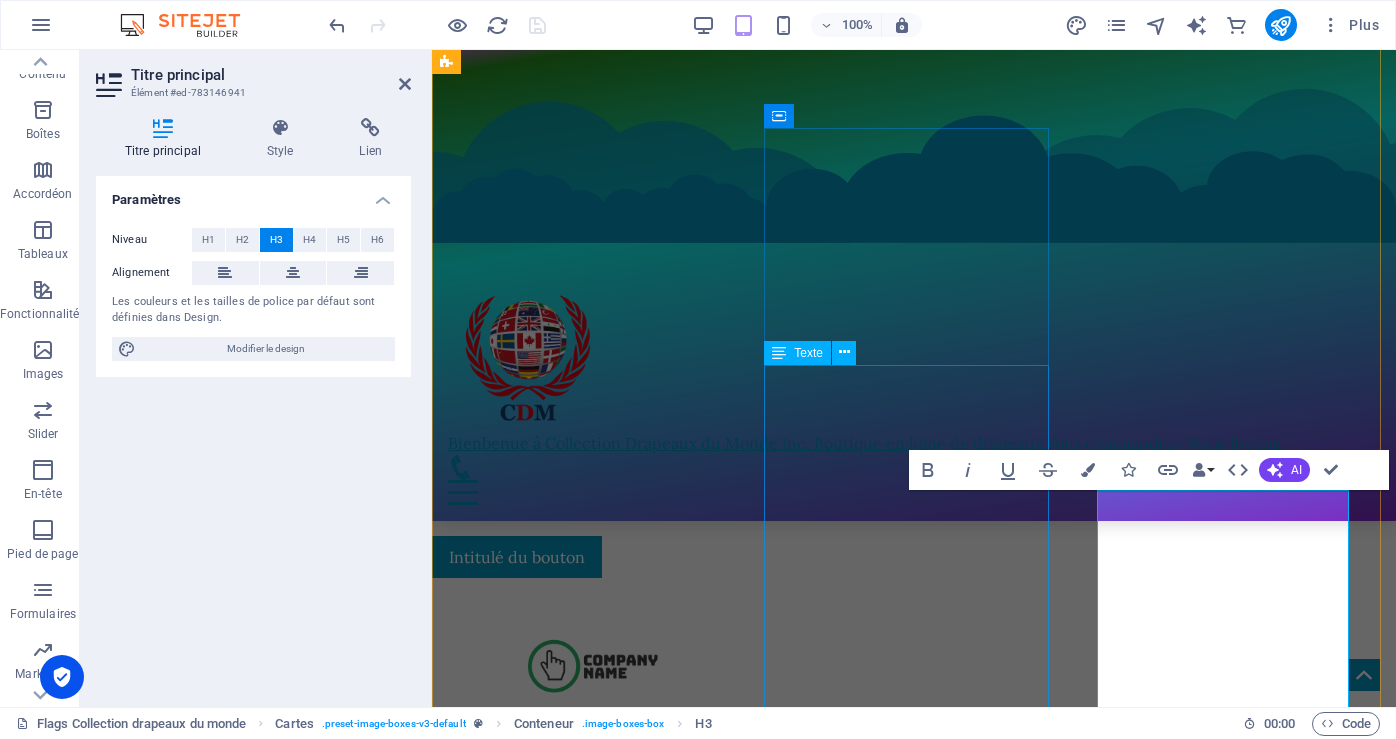 scroll, scrollTop: 7714, scrollLeft: 0, axis: vertical 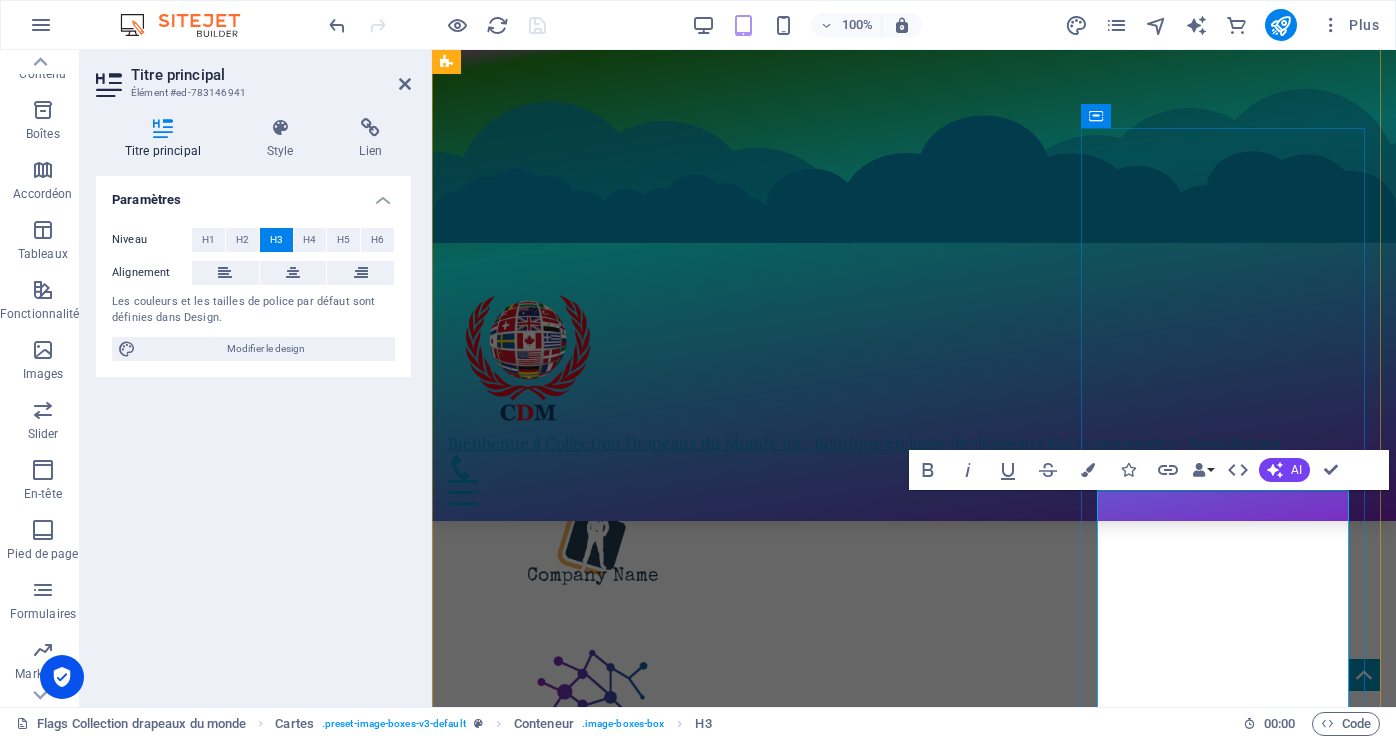 drag, startPoint x: 1222, startPoint y: 598, endPoint x: 1243, endPoint y: 580, distance: 27.658634 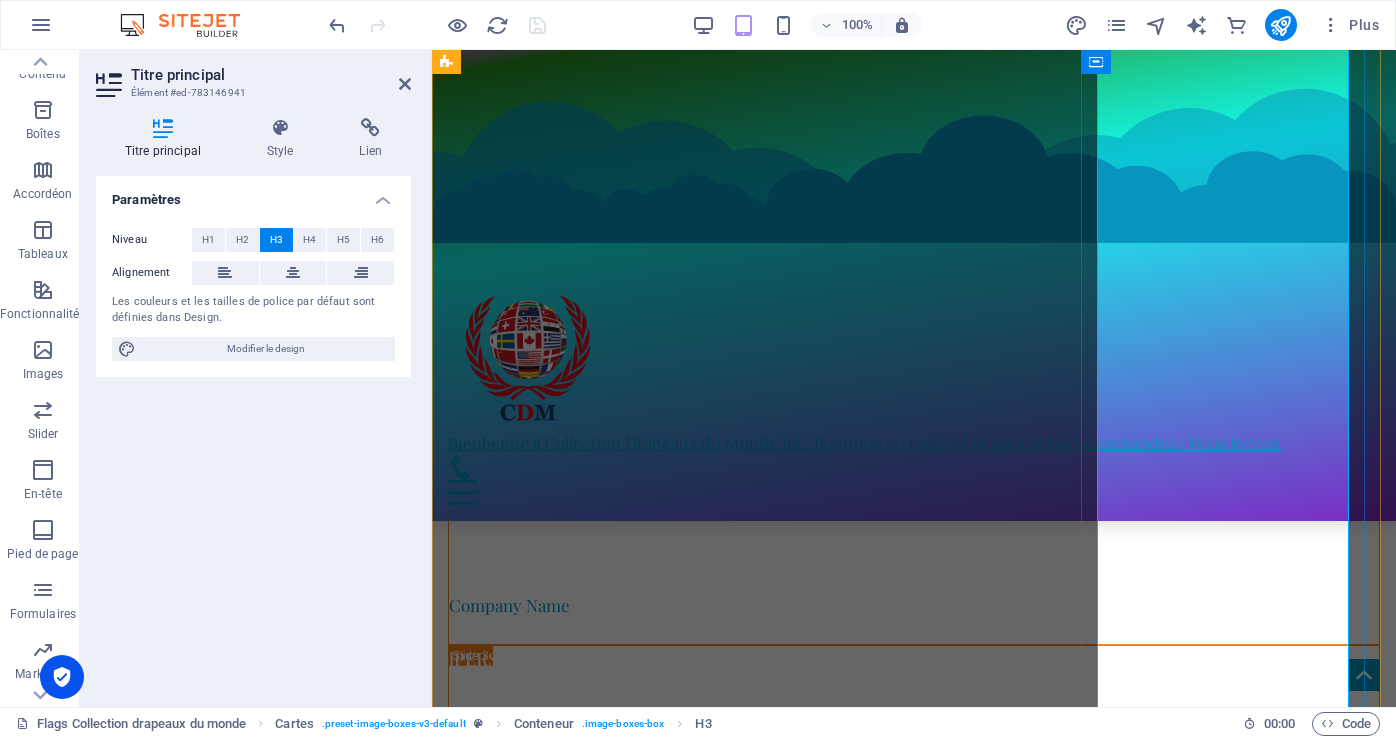 scroll, scrollTop: 10182, scrollLeft: 0, axis: vertical 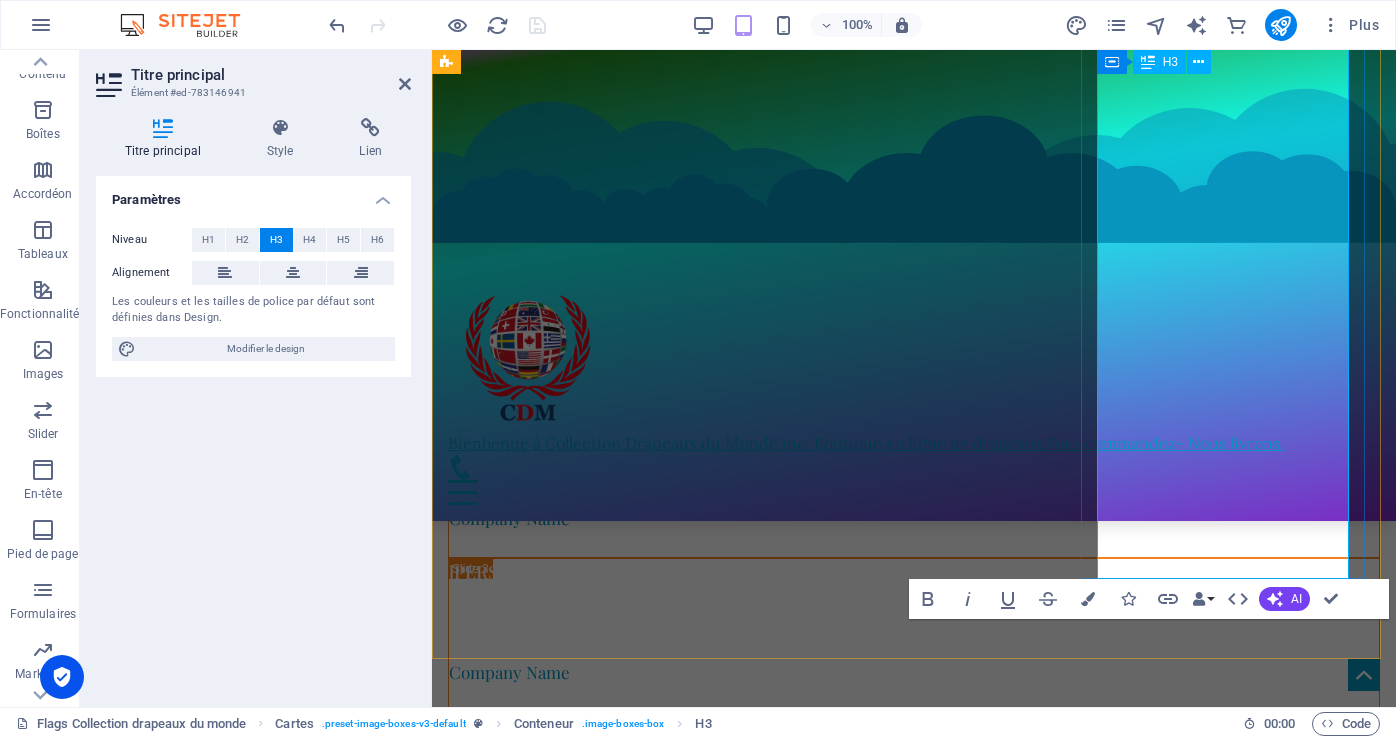 drag, startPoint x: 1116, startPoint y: 523, endPoint x: 1284, endPoint y: 538, distance: 168.66832 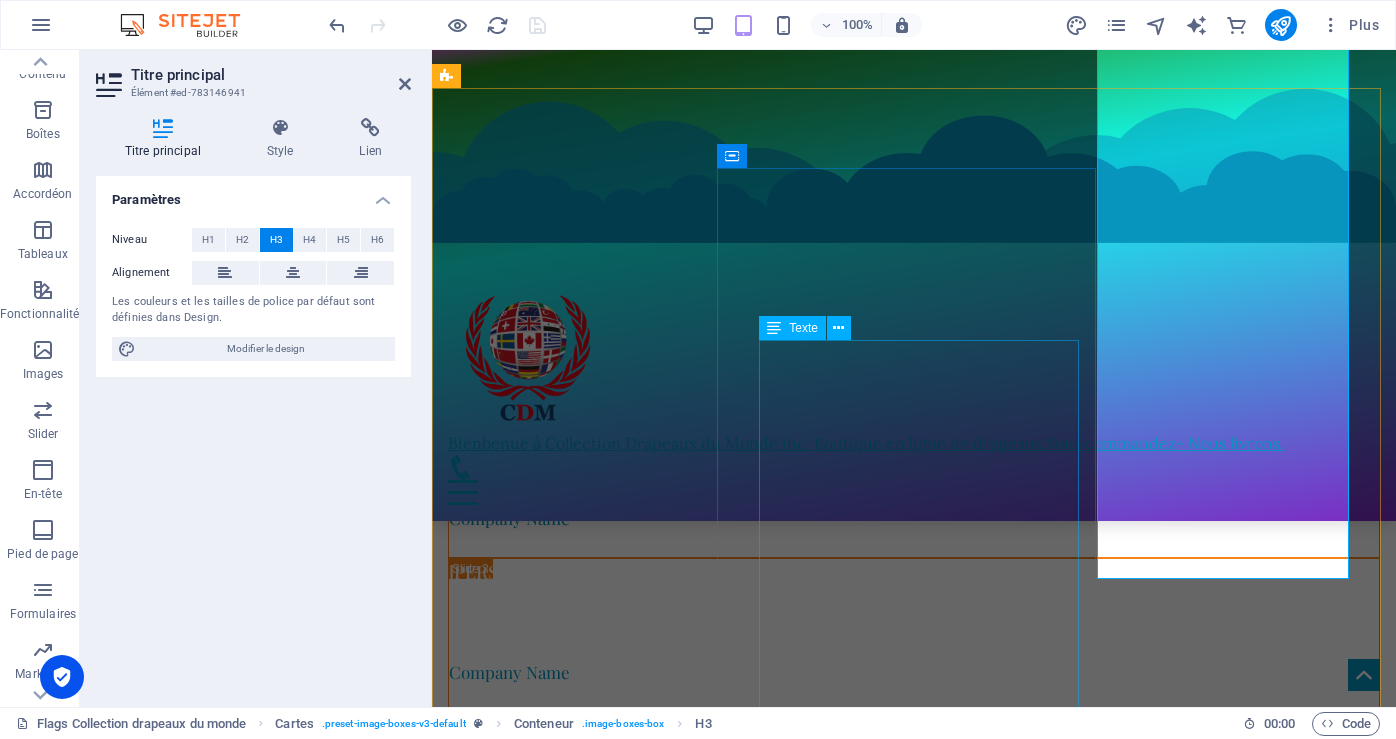 scroll, scrollTop: 32630, scrollLeft: 0, axis: vertical 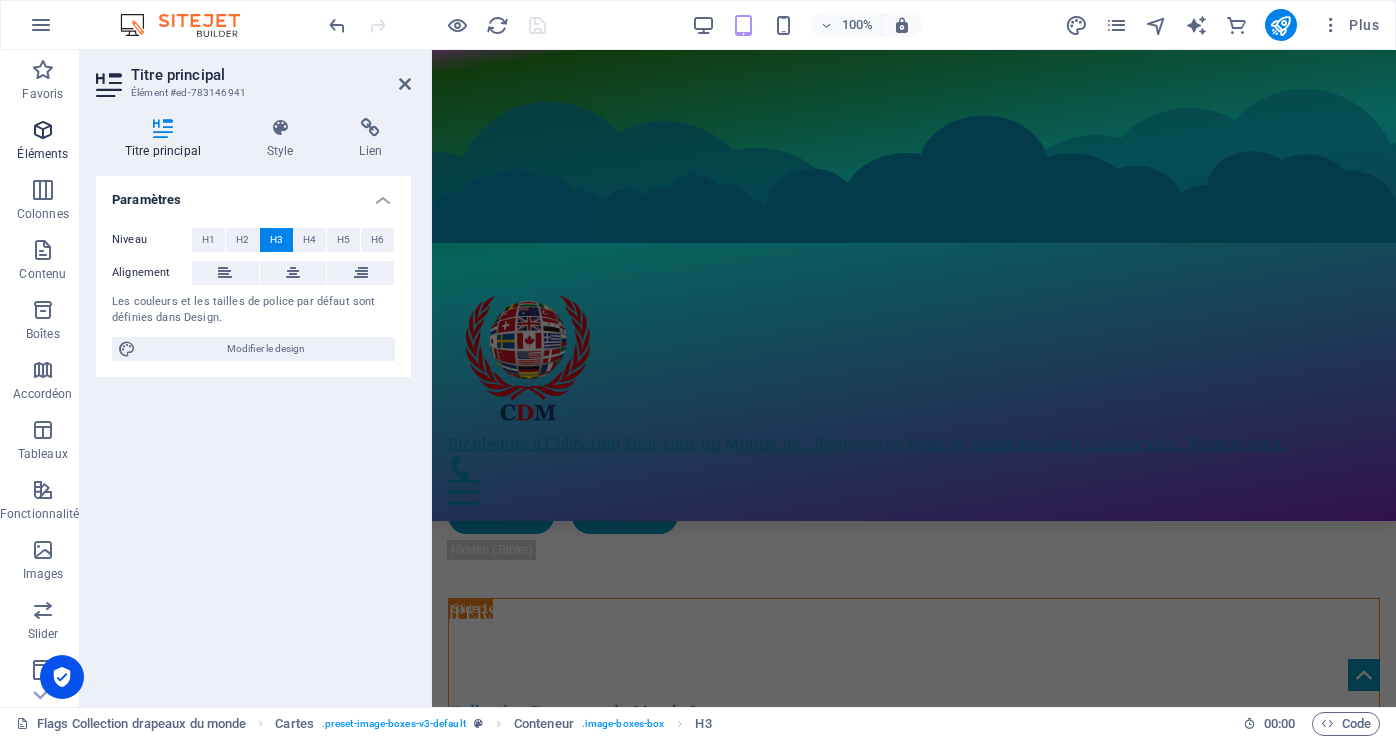 click on "Éléments" at bounding box center (43, 142) 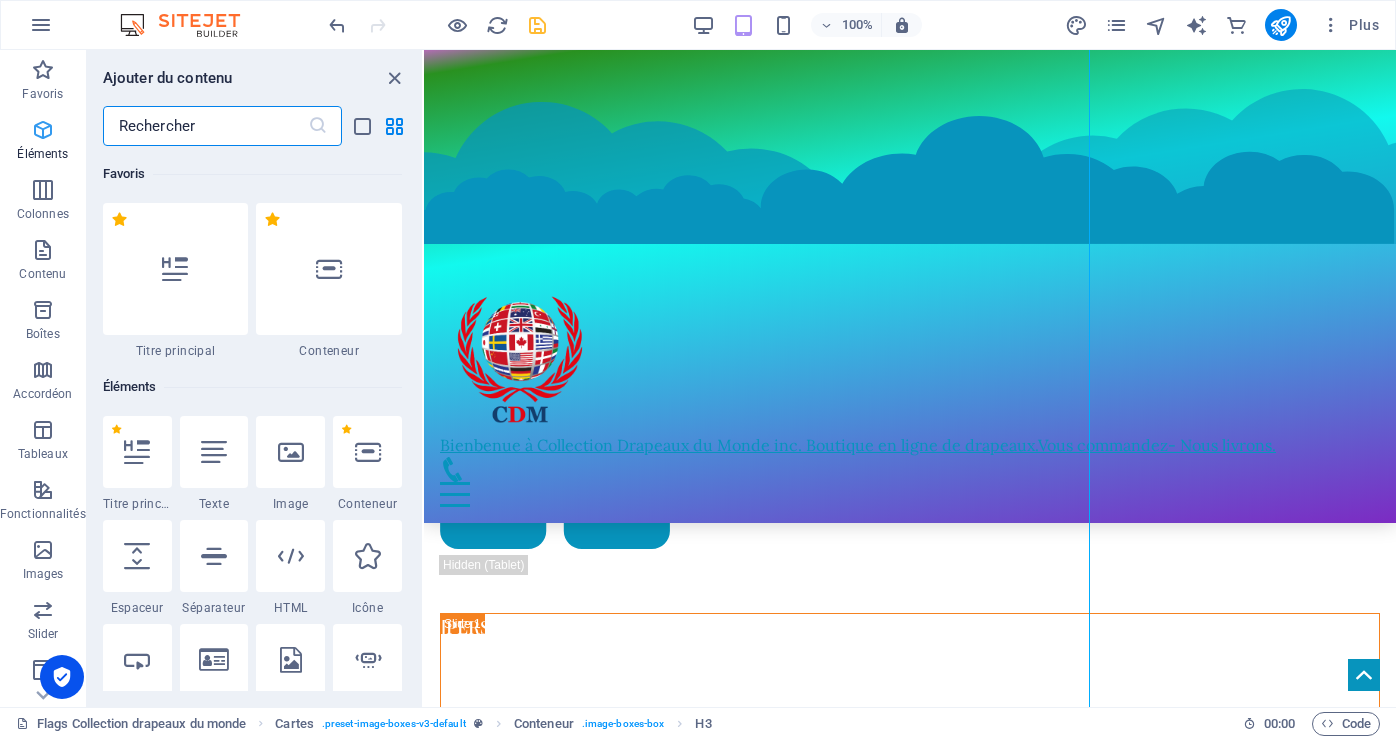 scroll, scrollTop: 8655, scrollLeft: 0, axis: vertical 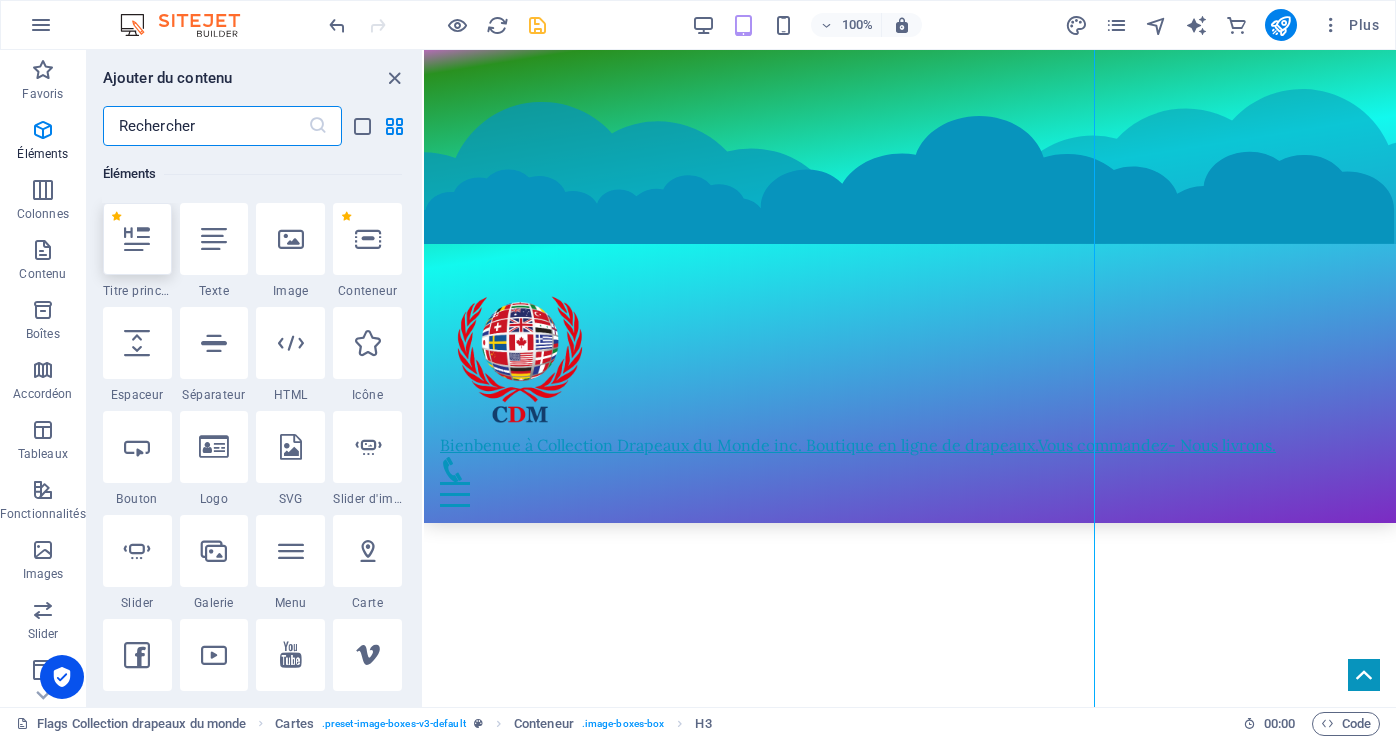 click at bounding box center [137, 239] 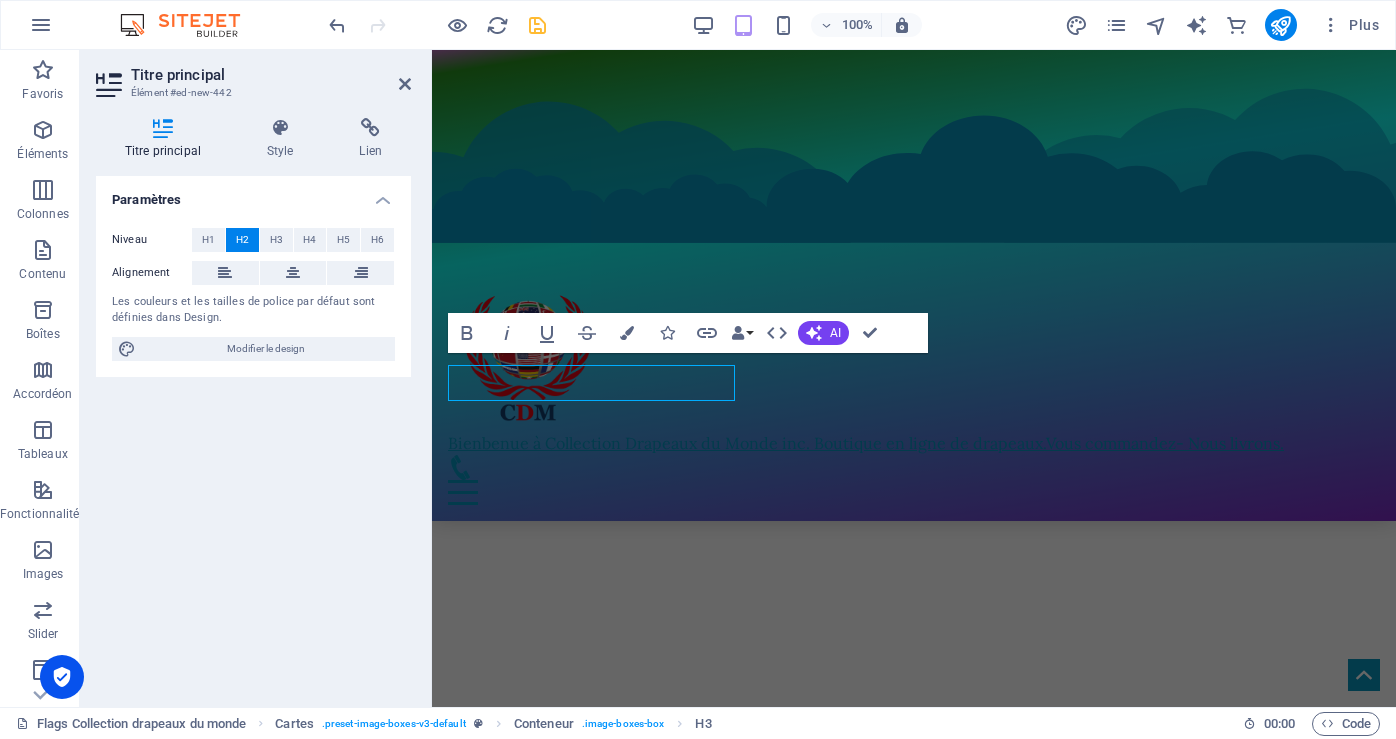 scroll, scrollTop: 7489, scrollLeft: 0, axis: vertical 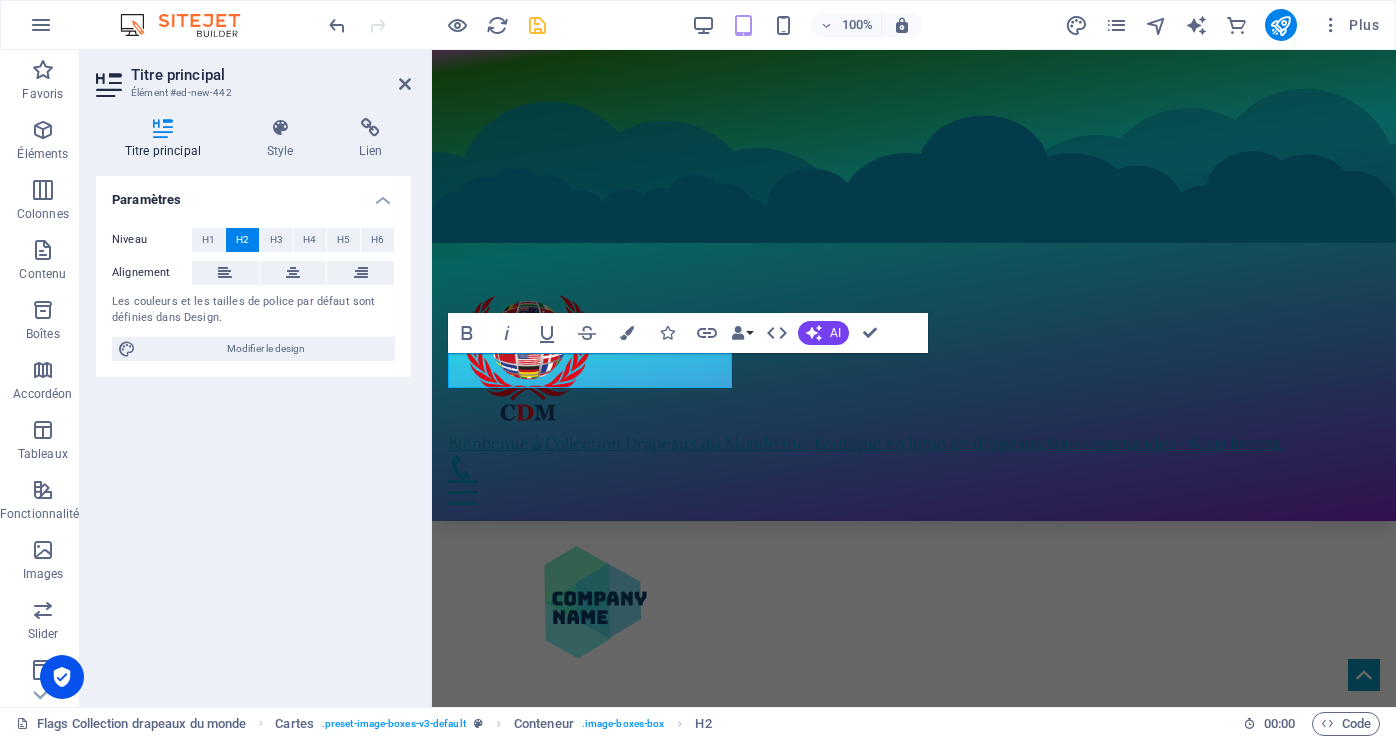 type 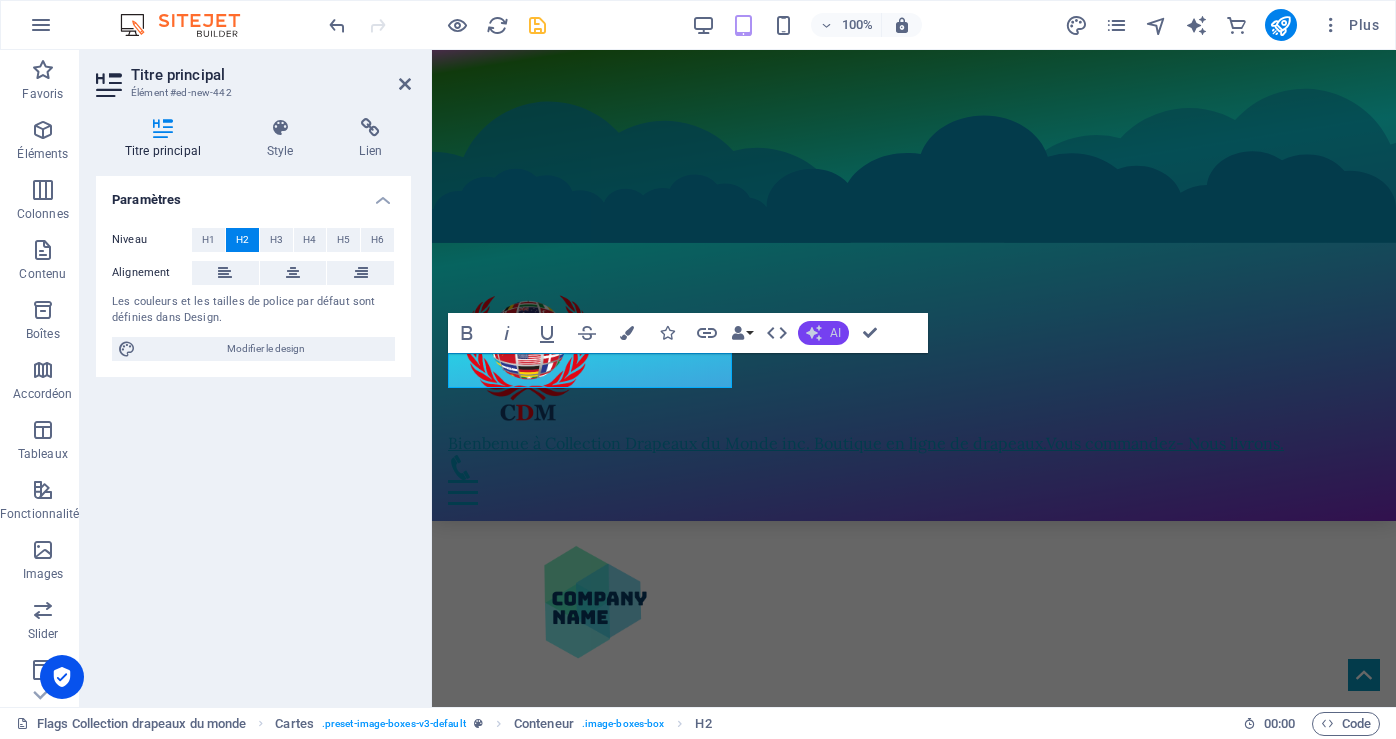 click on "AI" at bounding box center [835, 333] 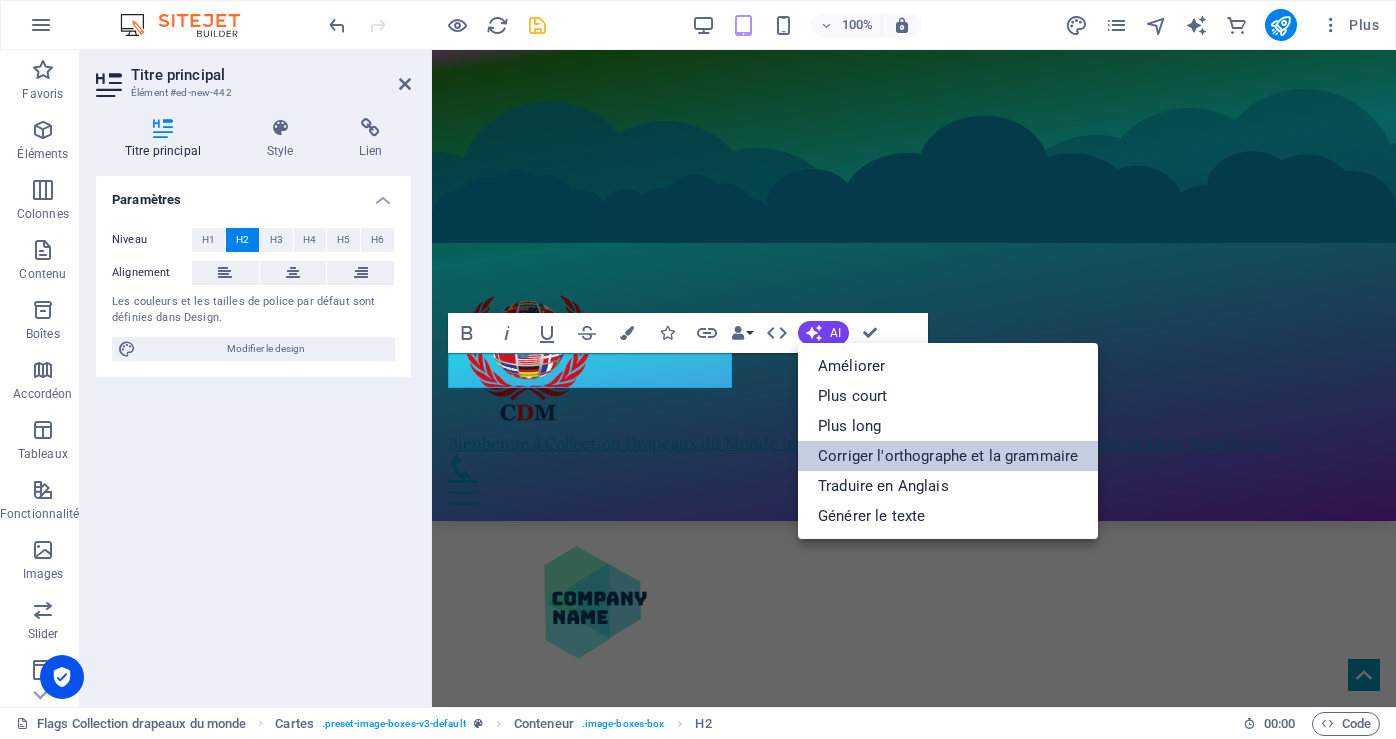 click on "Corriger l'orthographe et la grammaire" at bounding box center [948, 456] 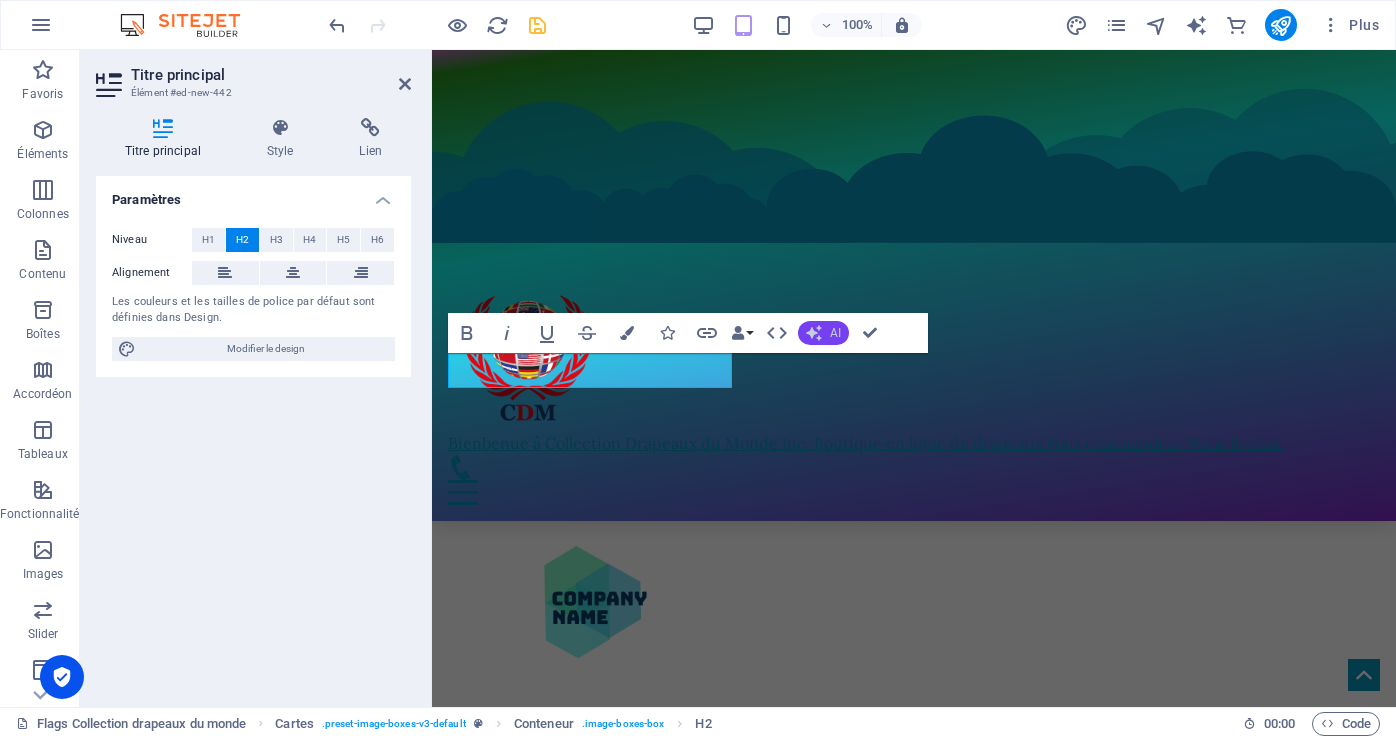 click on "AI" at bounding box center [823, 333] 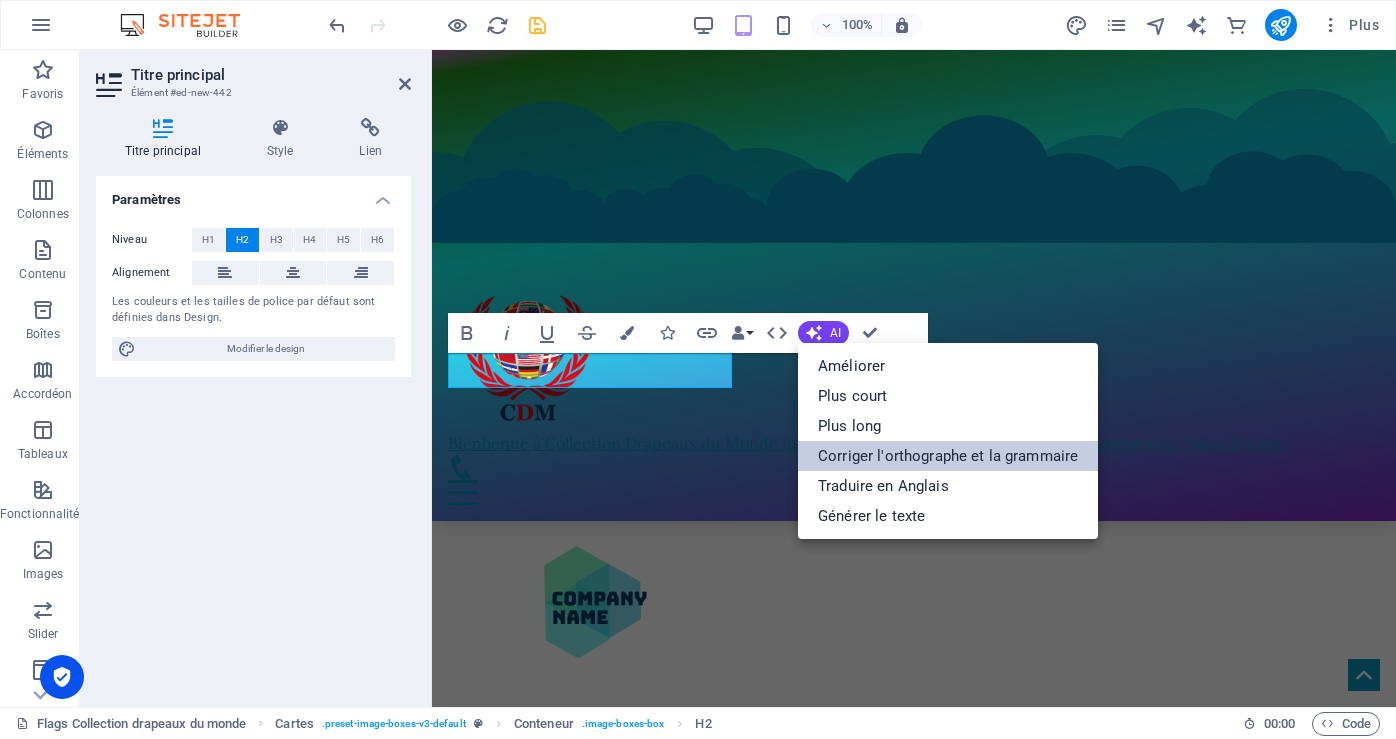 click on "Corriger l'orthographe et la grammaire" at bounding box center [948, 456] 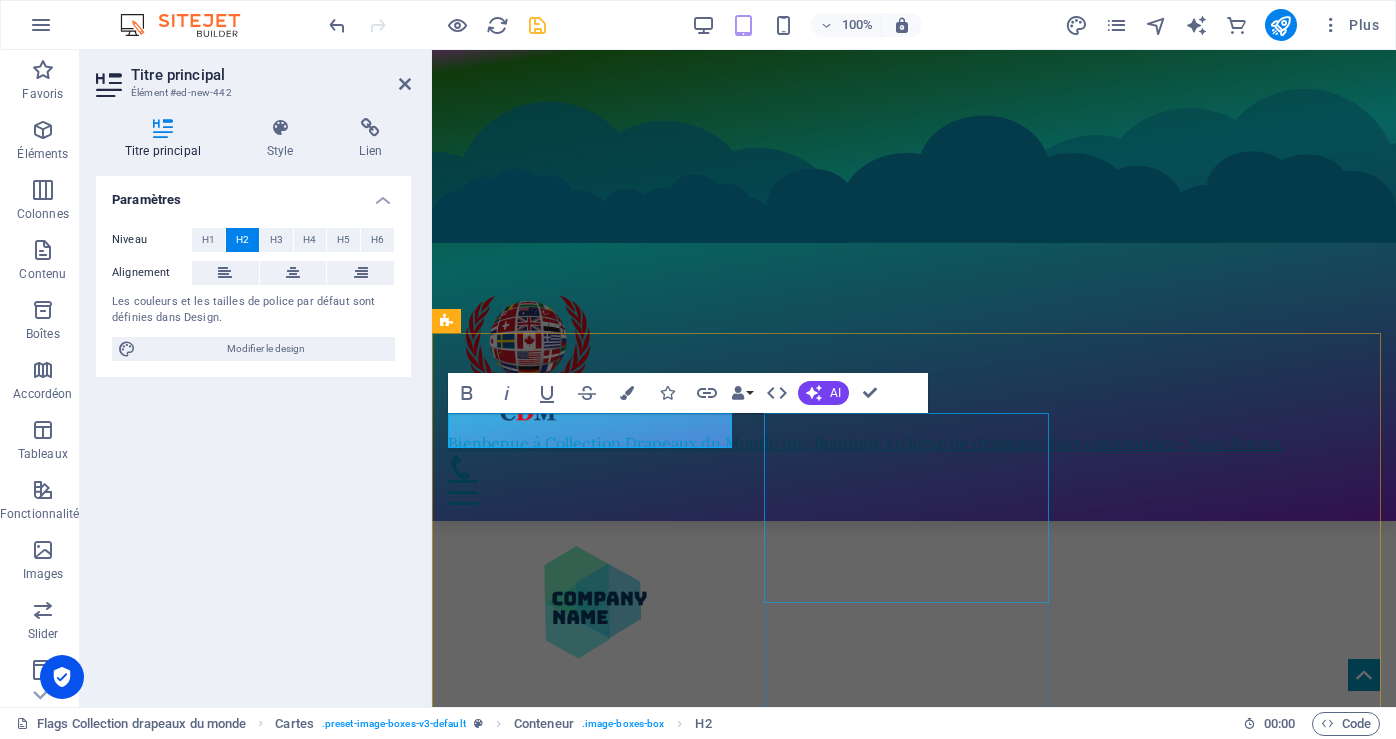 scroll, scrollTop: 7289, scrollLeft: 0, axis: vertical 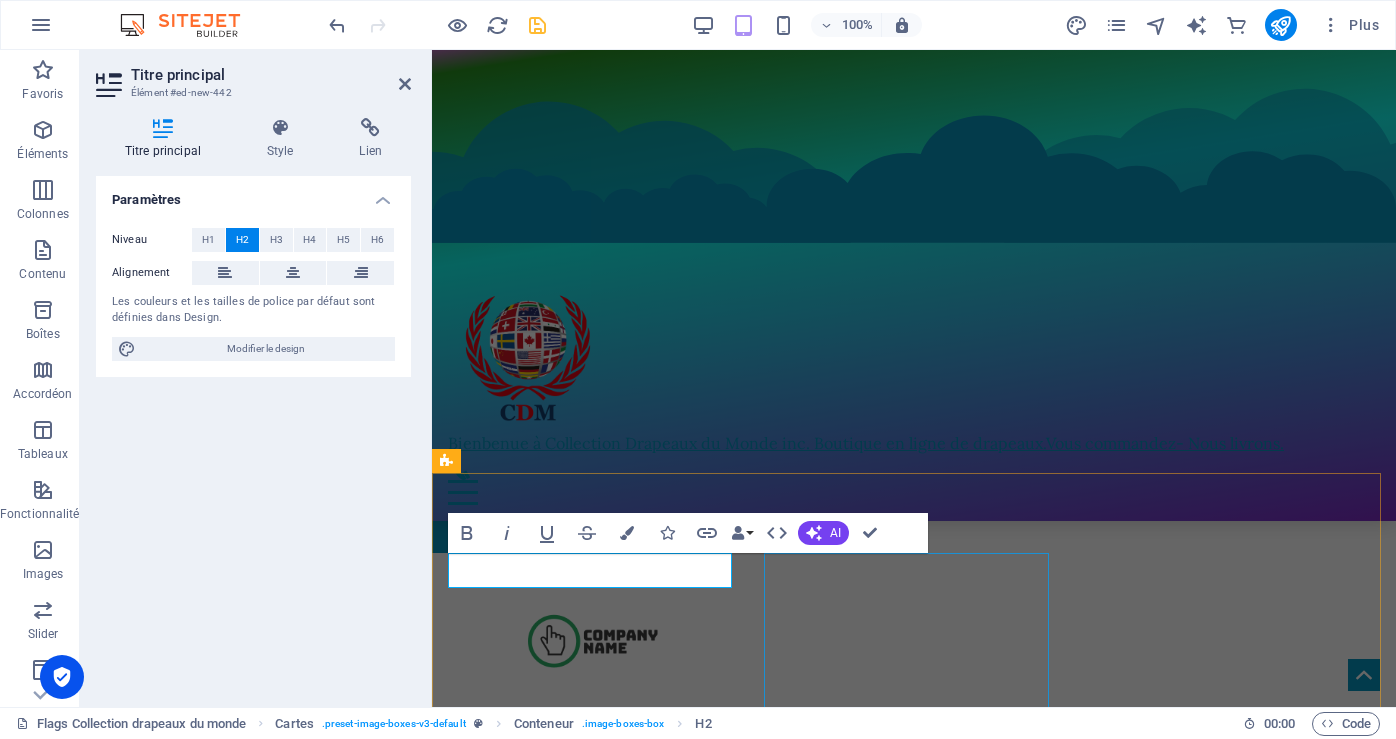 click at bounding box center (592, 6104) 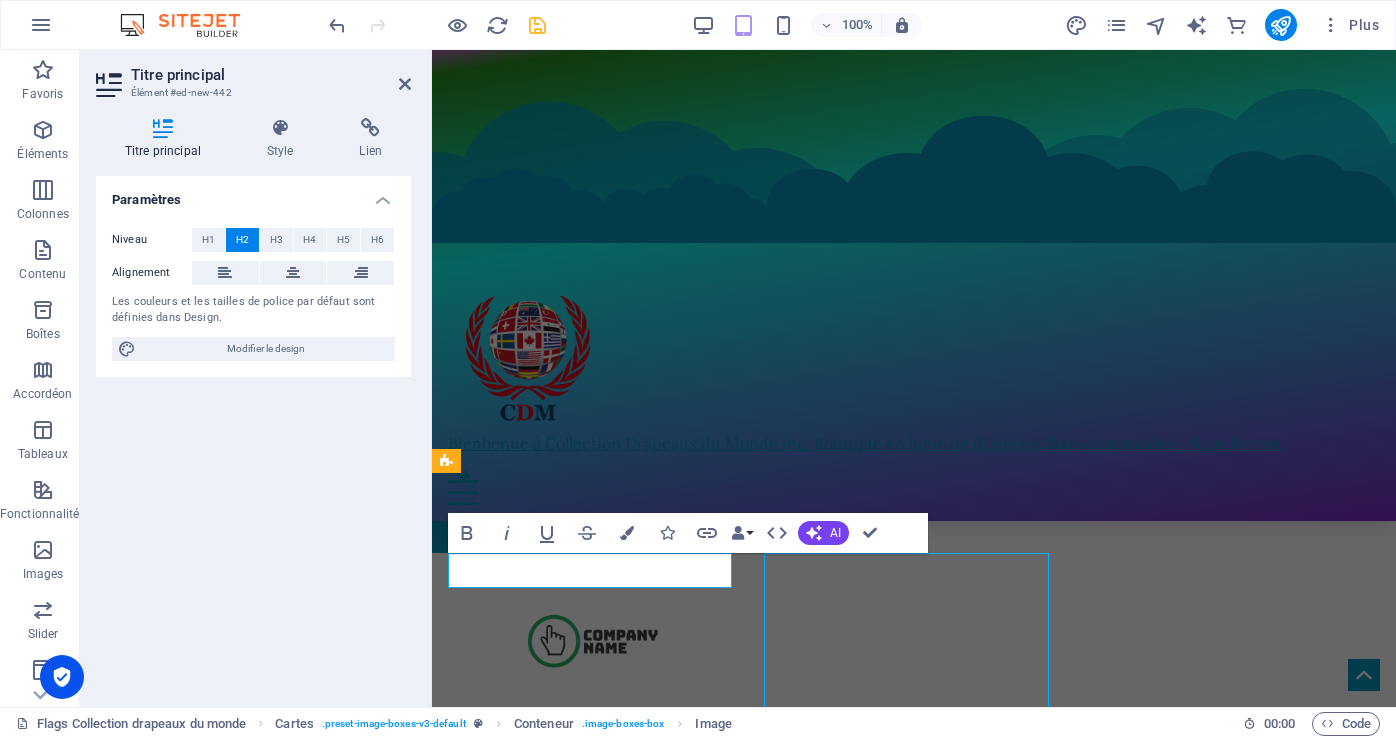 click at bounding box center [592, 8410] 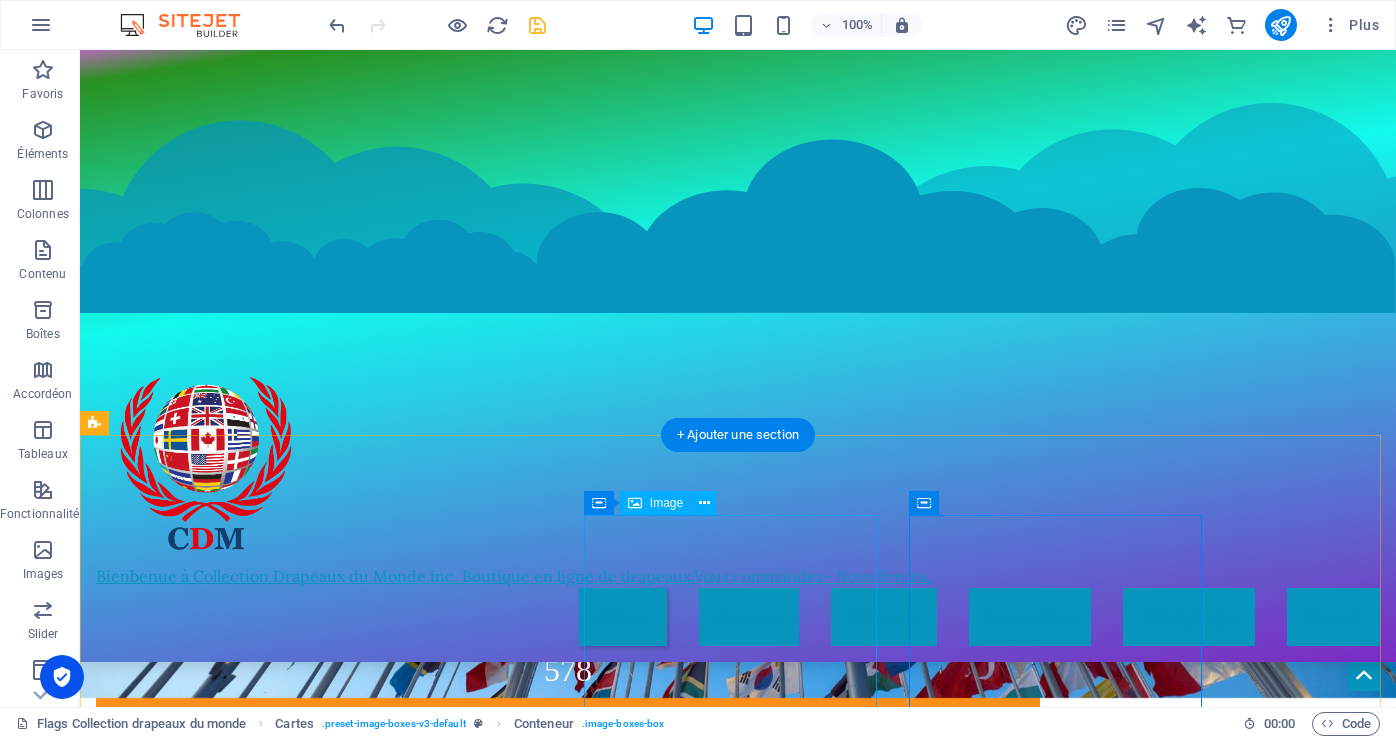 scroll, scrollTop: 7039, scrollLeft: 0, axis: vertical 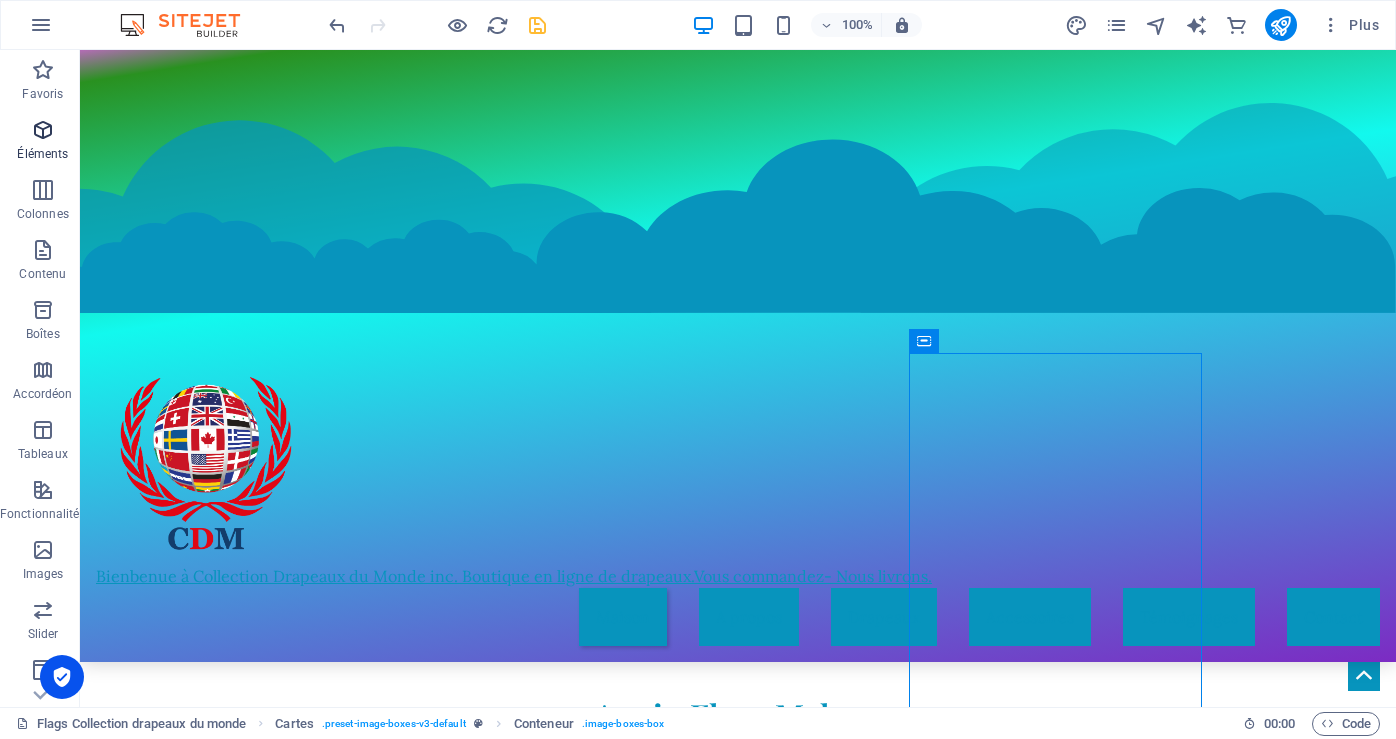 click on "Éléments" at bounding box center [42, 154] 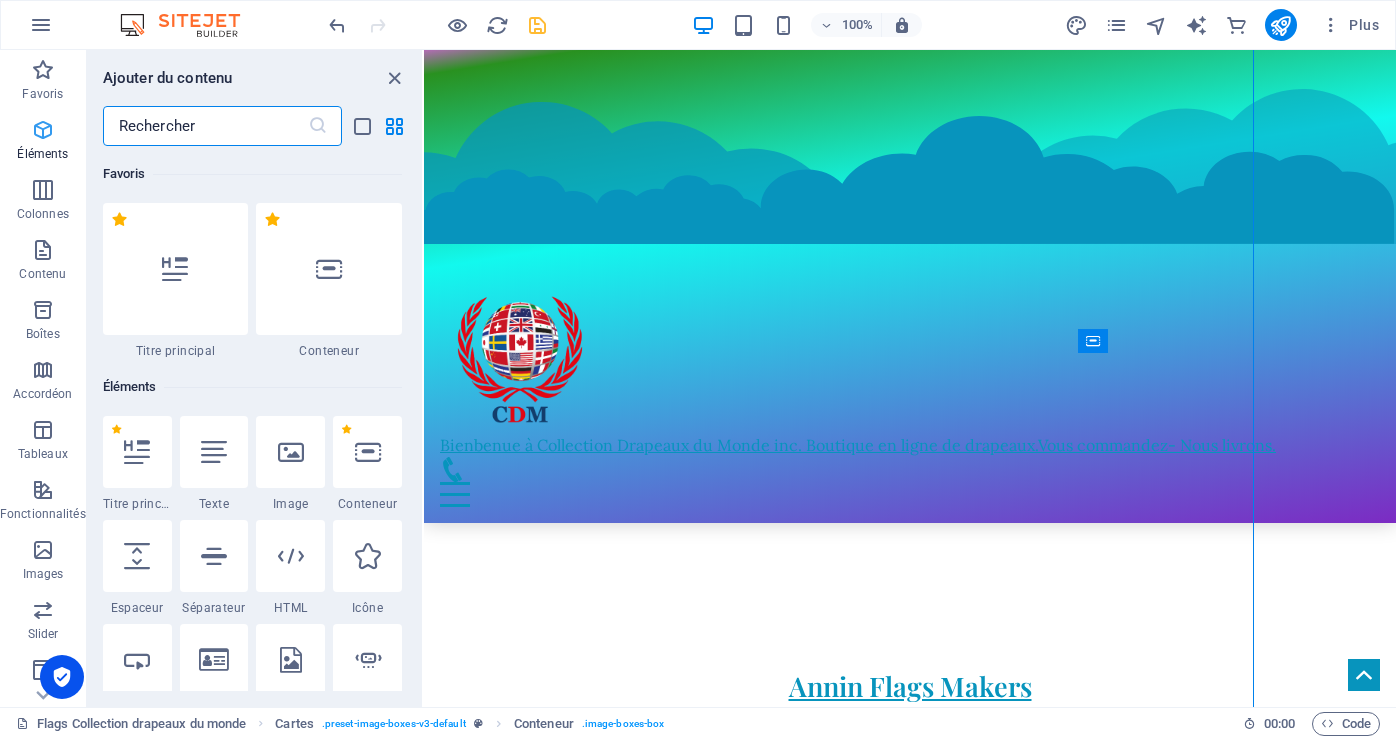 scroll, scrollTop: 7501, scrollLeft: 0, axis: vertical 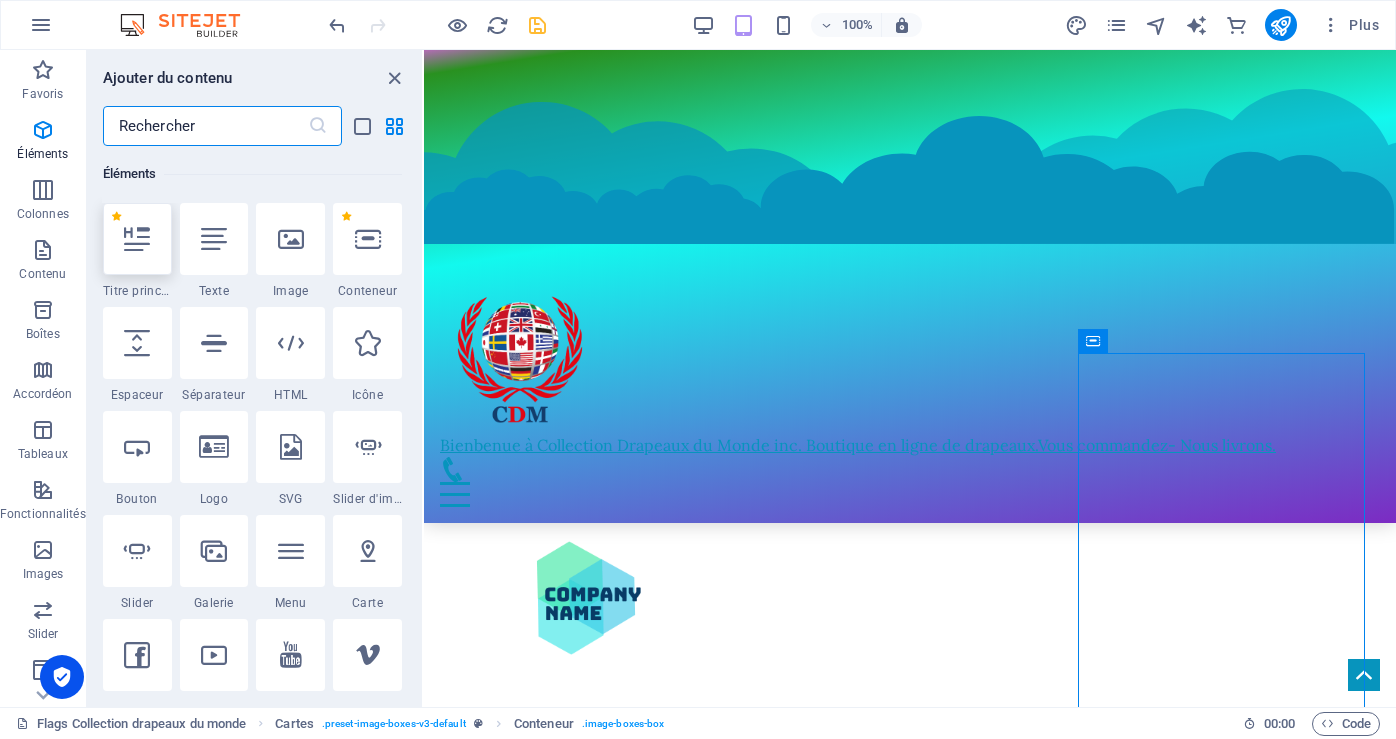 click at bounding box center [137, 239] 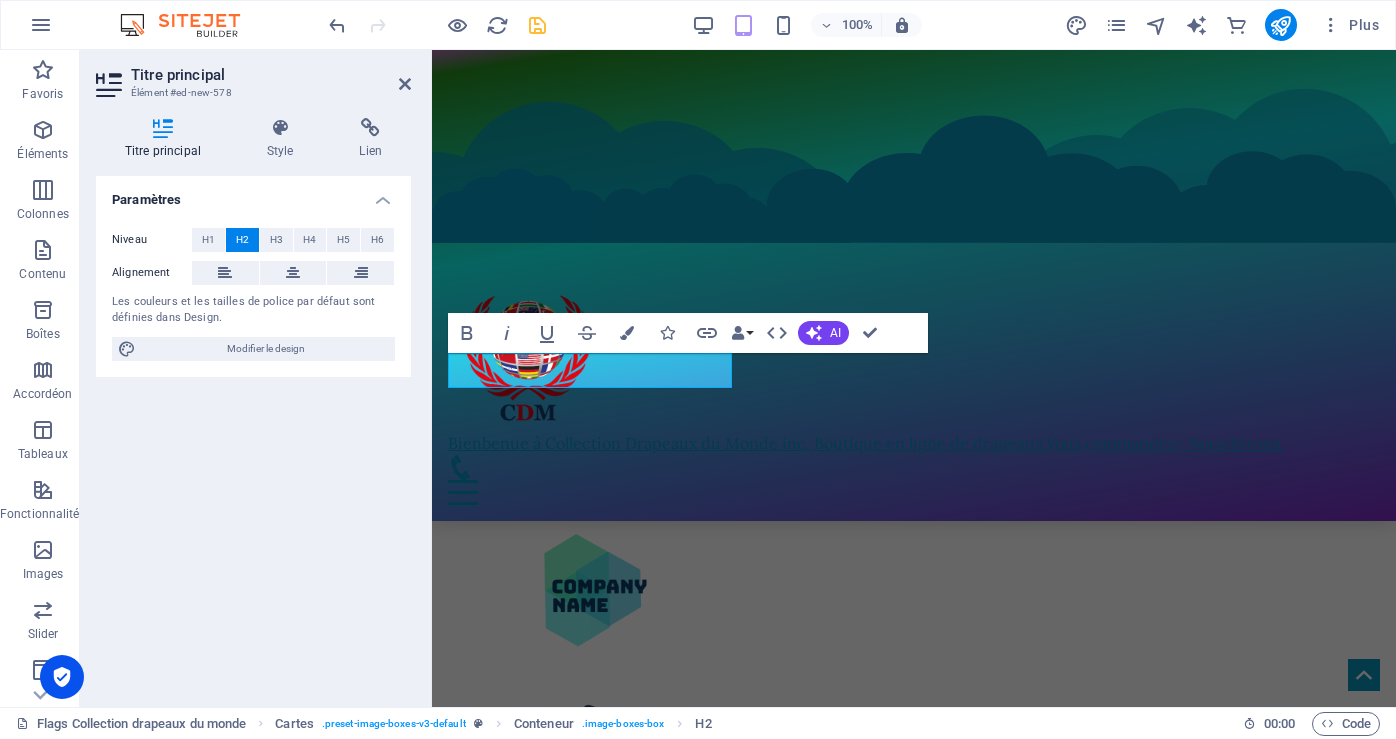 scroll, scrollTop: 7489, scrollLeft: 0, axis: vertical 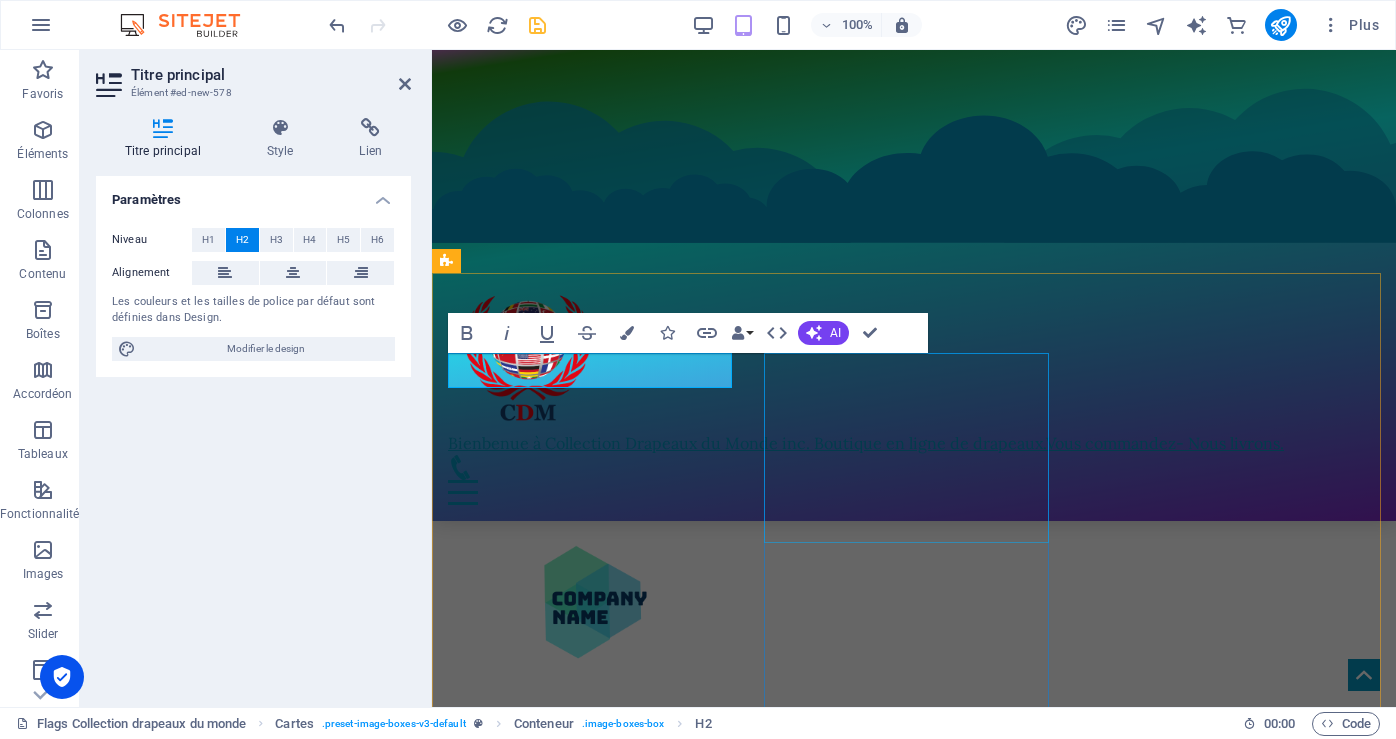click at bounding box center (592, 5904) 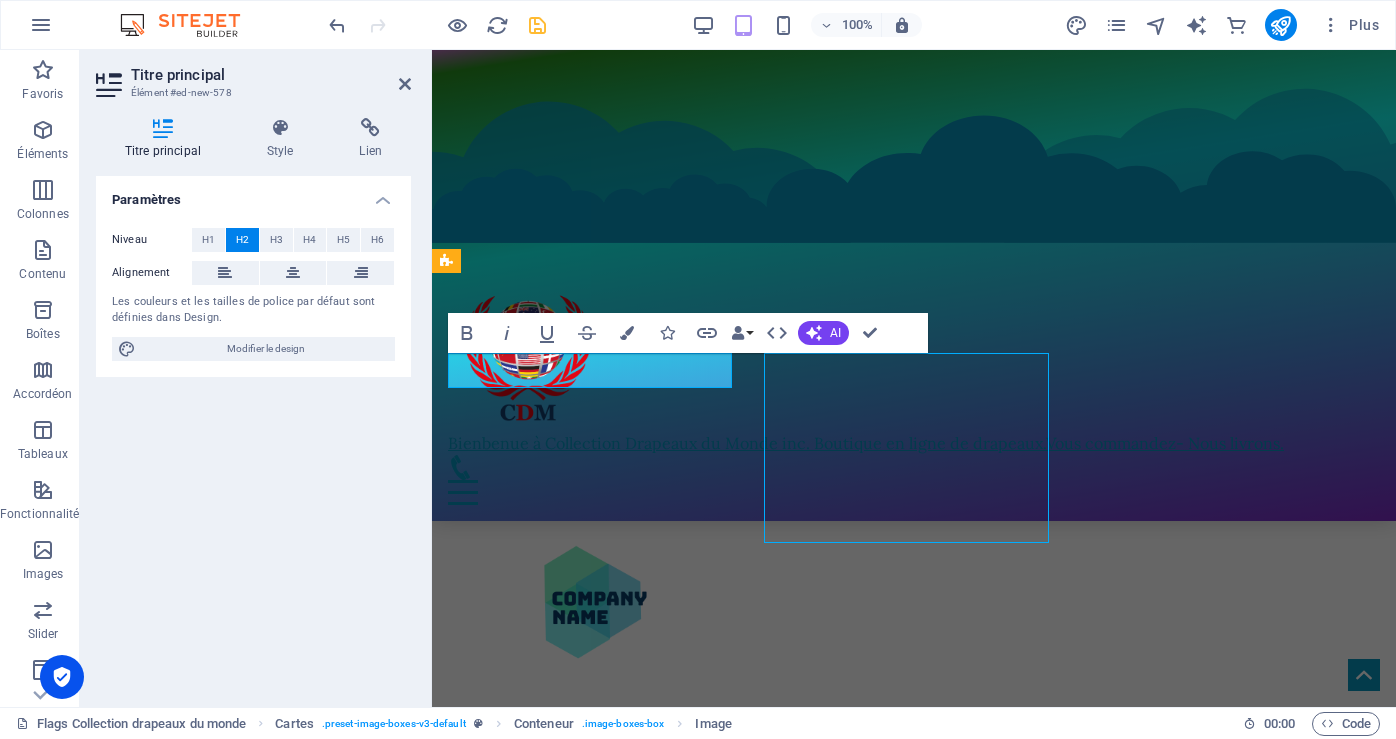 click on "Nouveau titre Drapeau du Québec Headline Le Drapeau du Québec, également connu sous le nom de Fleurdelisé, est l'étendard emblématique de la province de [GEOGRAPHIC_DATA] au [GEOGRAPHIC_DATA]. Arborant une magnifique teinte bleue ornée d'une croix blanche, le drapeau présente quatre fleurs de lys, symbolisant l'héritage français et la richesse culturelle de la région. Adopté officiellement en 1948, le Drapeau du Québec représente non seulement l'identité du peuple [DEMOGRAPHIC_DATA], mais également leur fierté et leur historique lien avec la France. En tant que symbole de souveraineté, il est souvent mis en avant lors d'événements culturels, de célébrations nationales et de manifestations, où les [DEMOGRAPHIC_DATA] affichent leur attachement à leur langue, leurs traditions et leur passion pour la province. Pays du monde Drapeau du monde" at bounding box center [914, 7249] 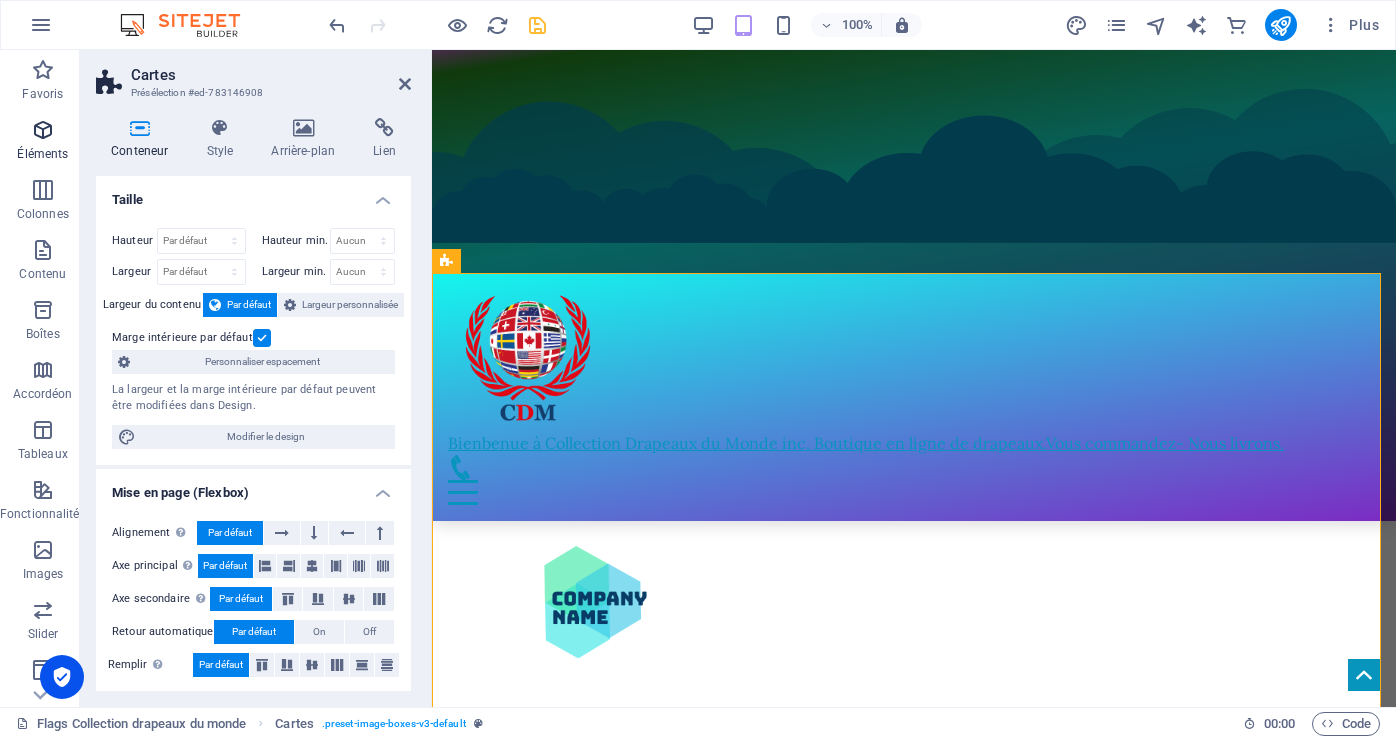 click on "Éléments" at bounding box center [42, 154] 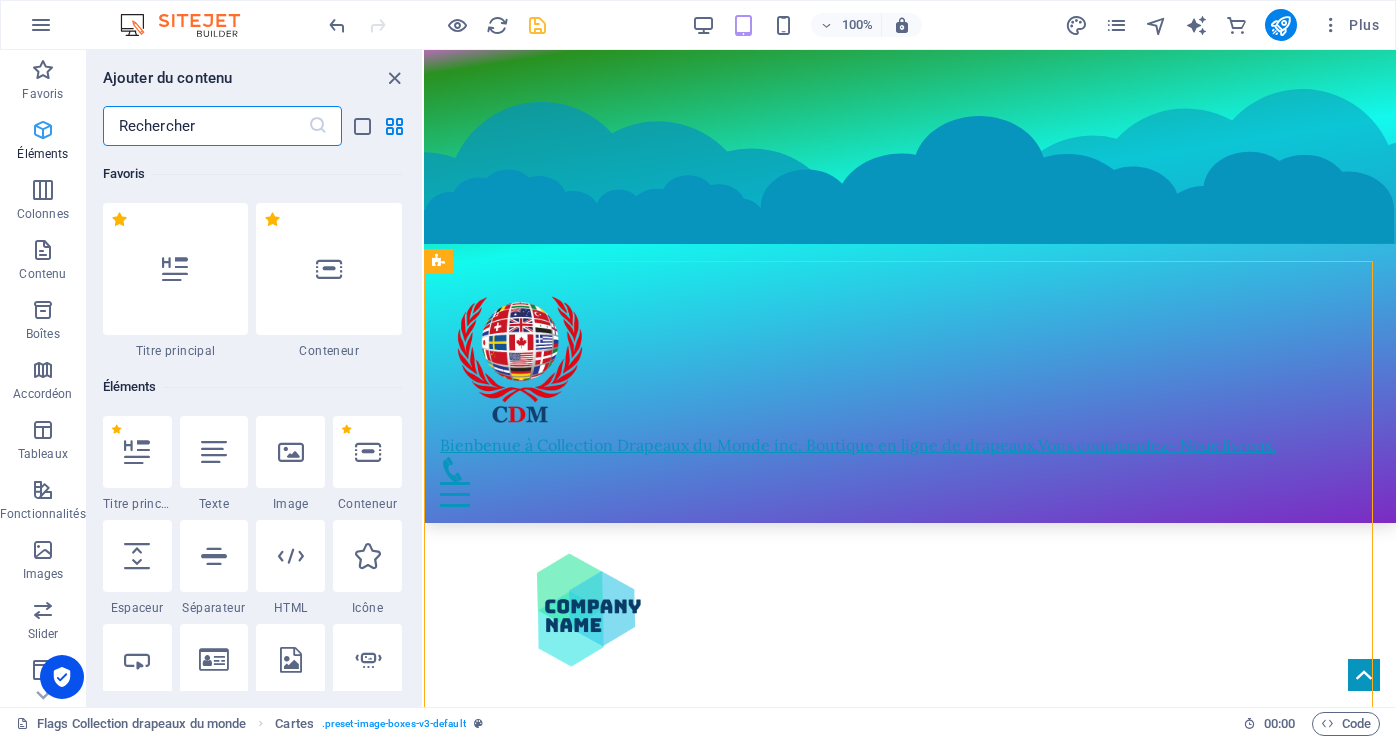 scroll, scrollTop: 7501, scrollLeft: 0, axis: vertical 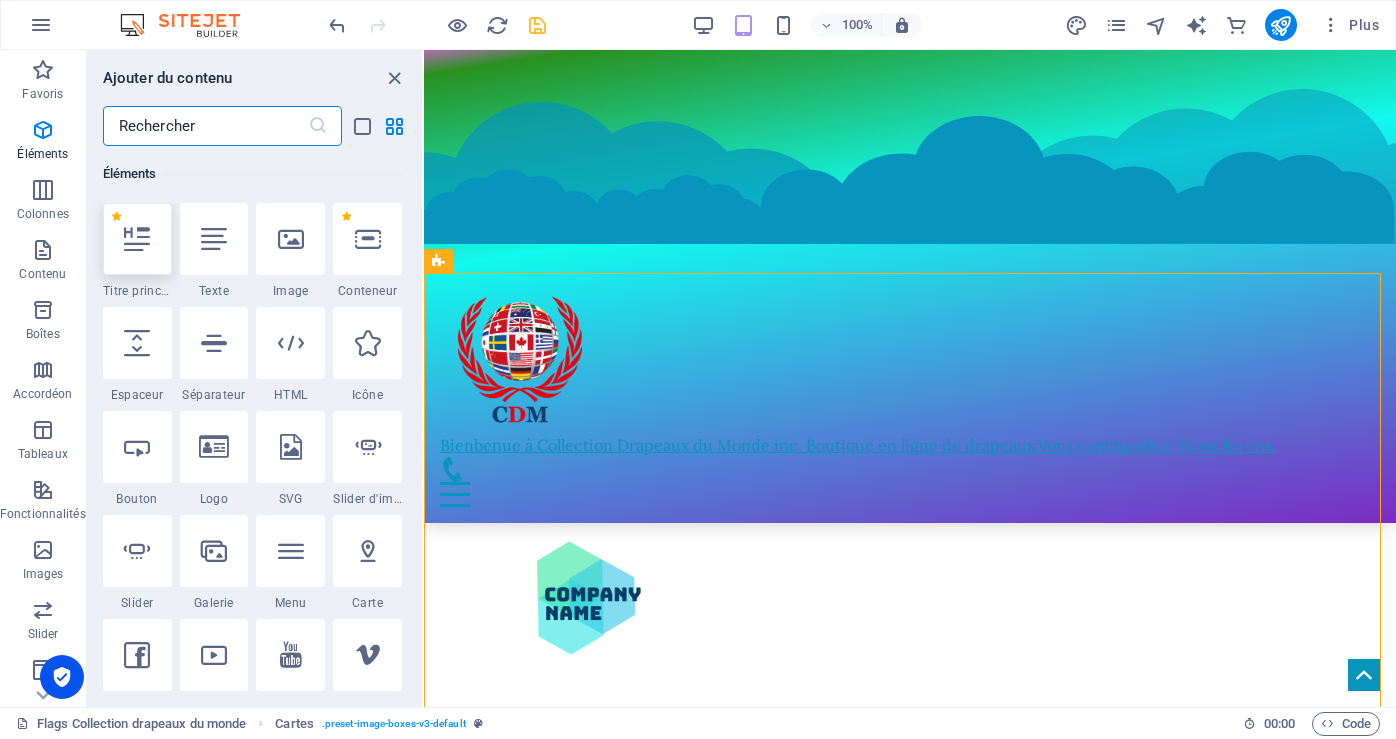 click at bounding box center (137, 239) 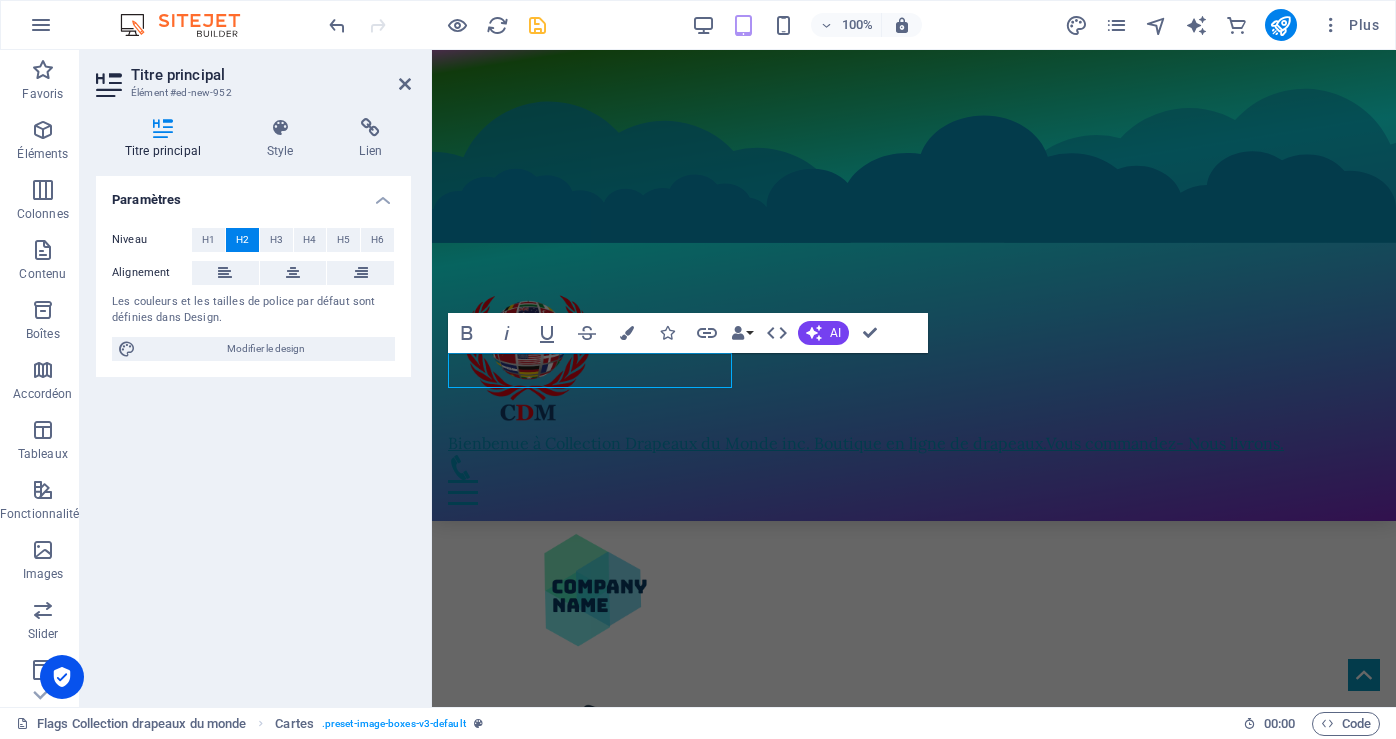 scroll, scrollTop: 7489, scrollLeft: 0, axis: vertical 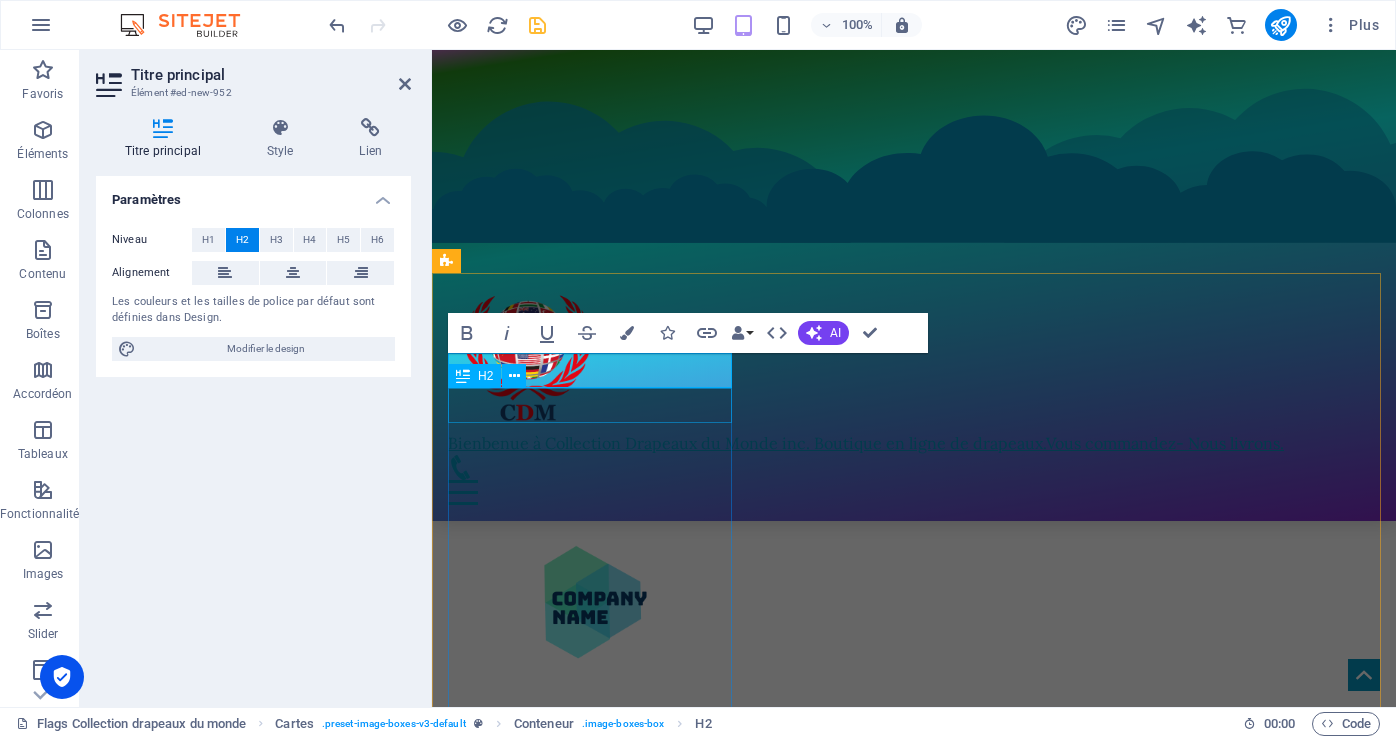 click on "Nouveau titre" at bounding box center [592, 4739] 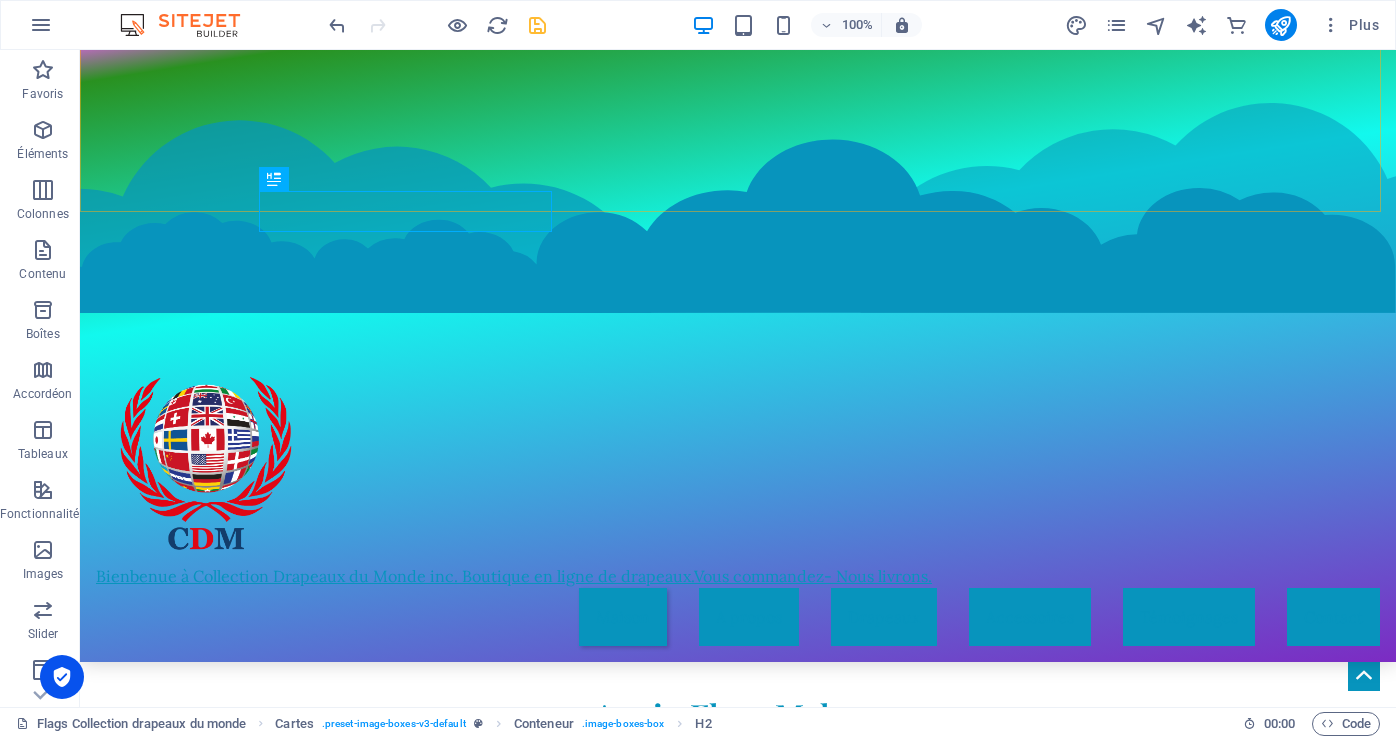 scroll, scrollTop: 7339, scrollLeft: 0, axis: vertical 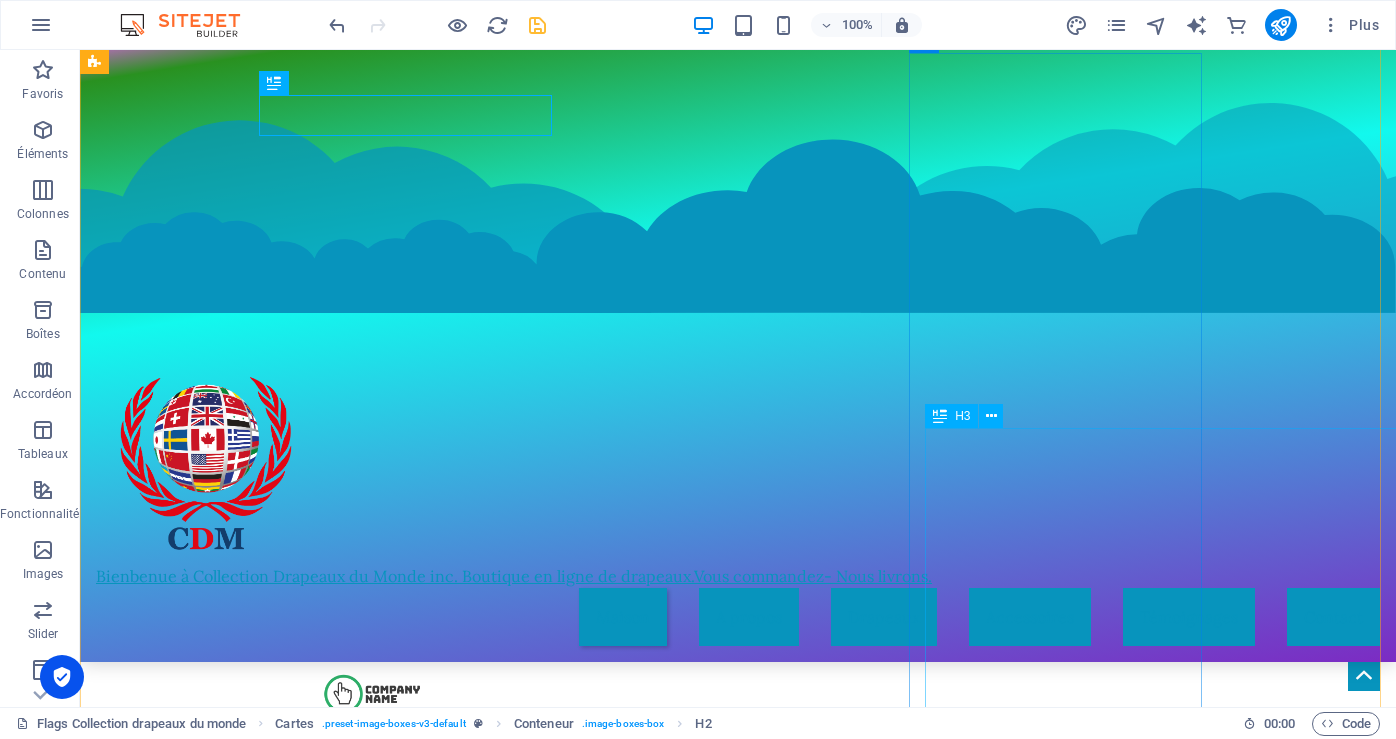 click at bounding box center [242, 9048] 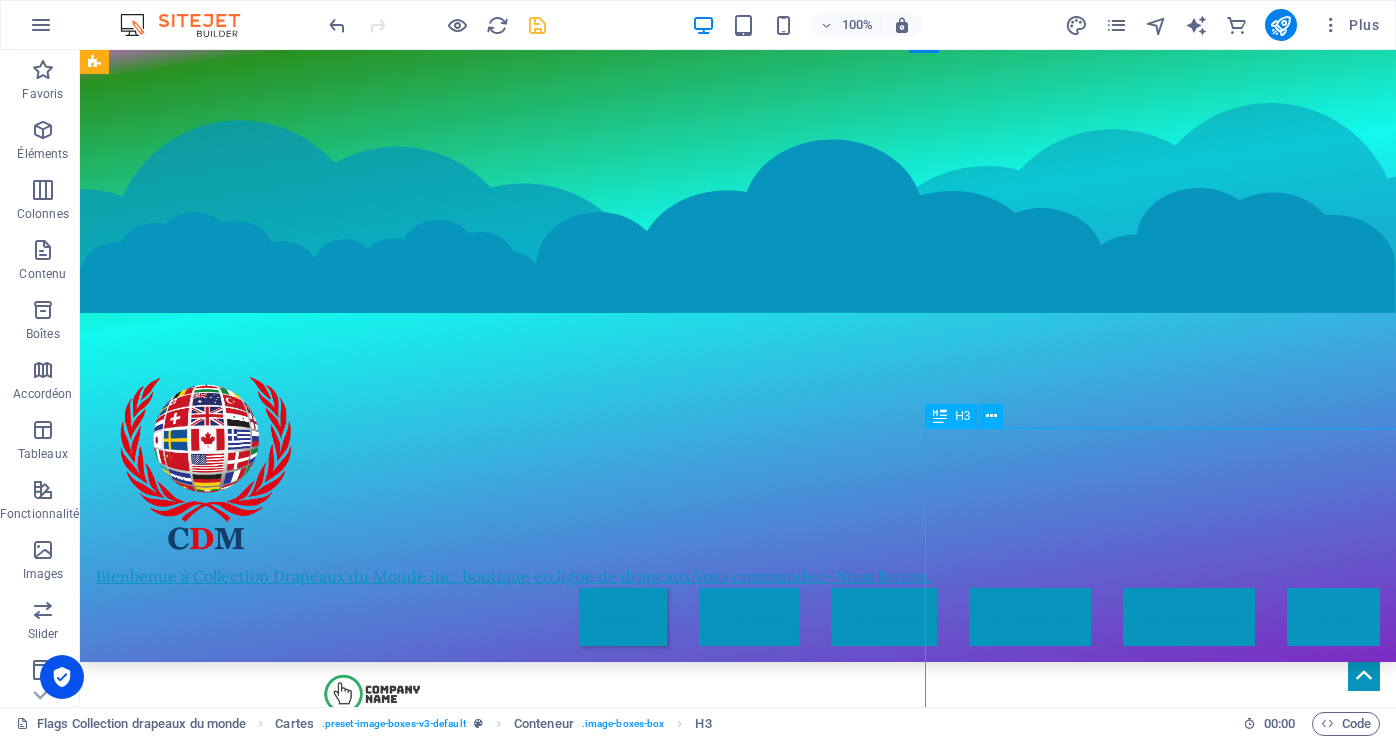 click at bounding box center (242, 9048) 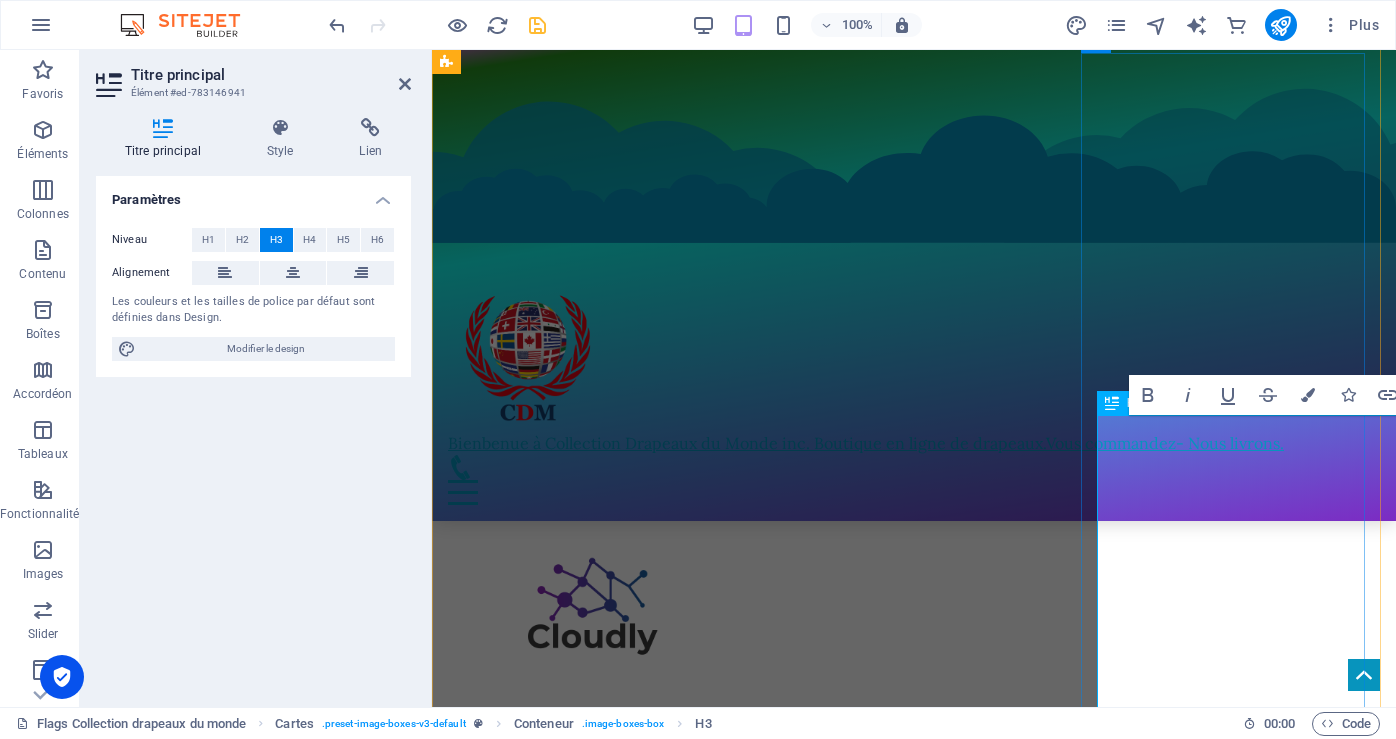 scroll, scrollTop: 7789, scrollLeft: 0, axis: vertical 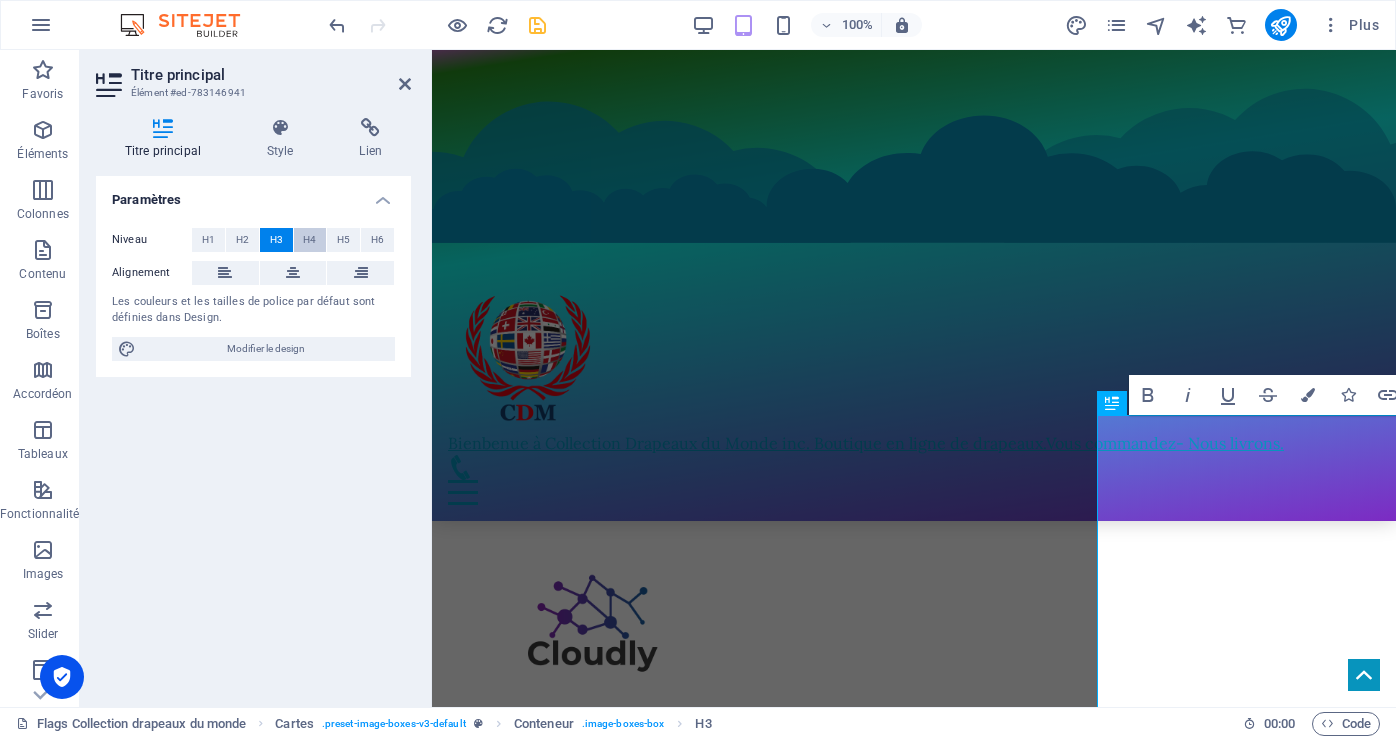 click on "H4" at bounding box center (309, 240) 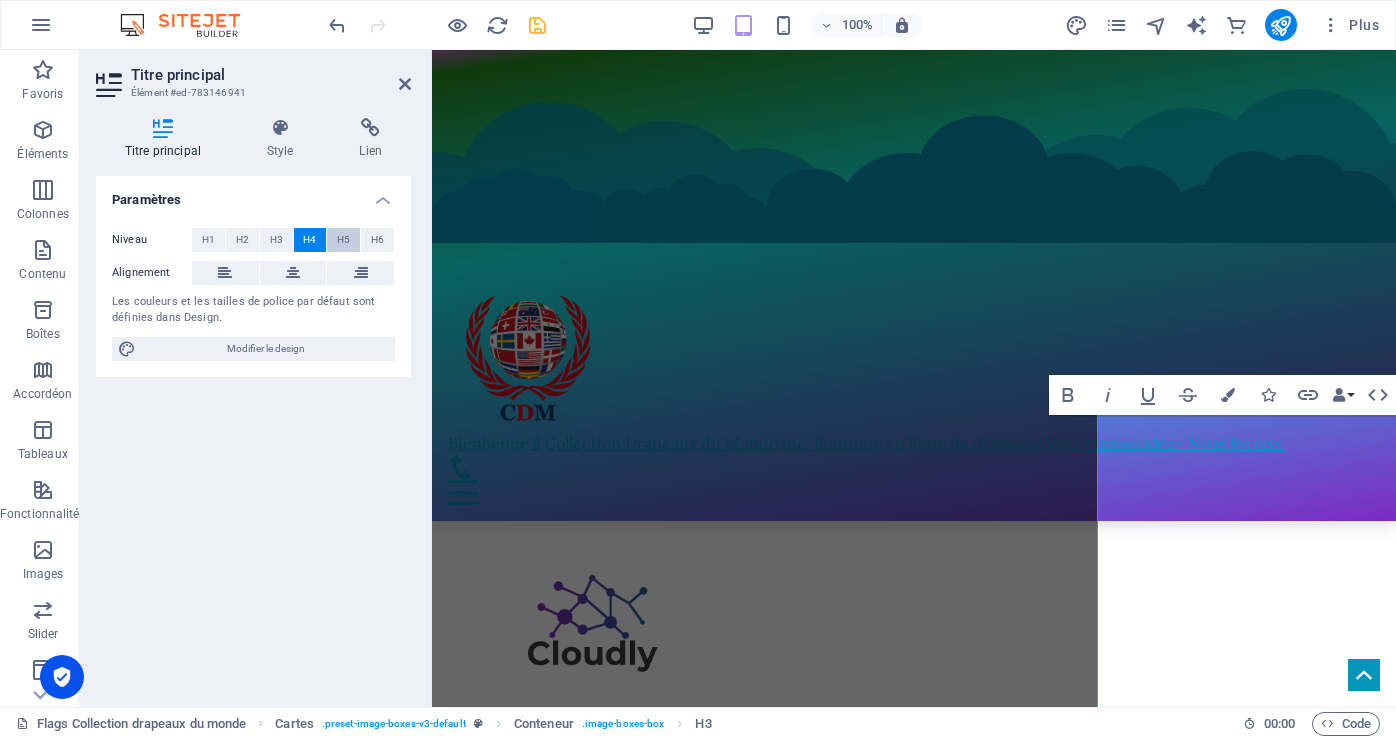 click on "H5" at bounding box center [343, 240] 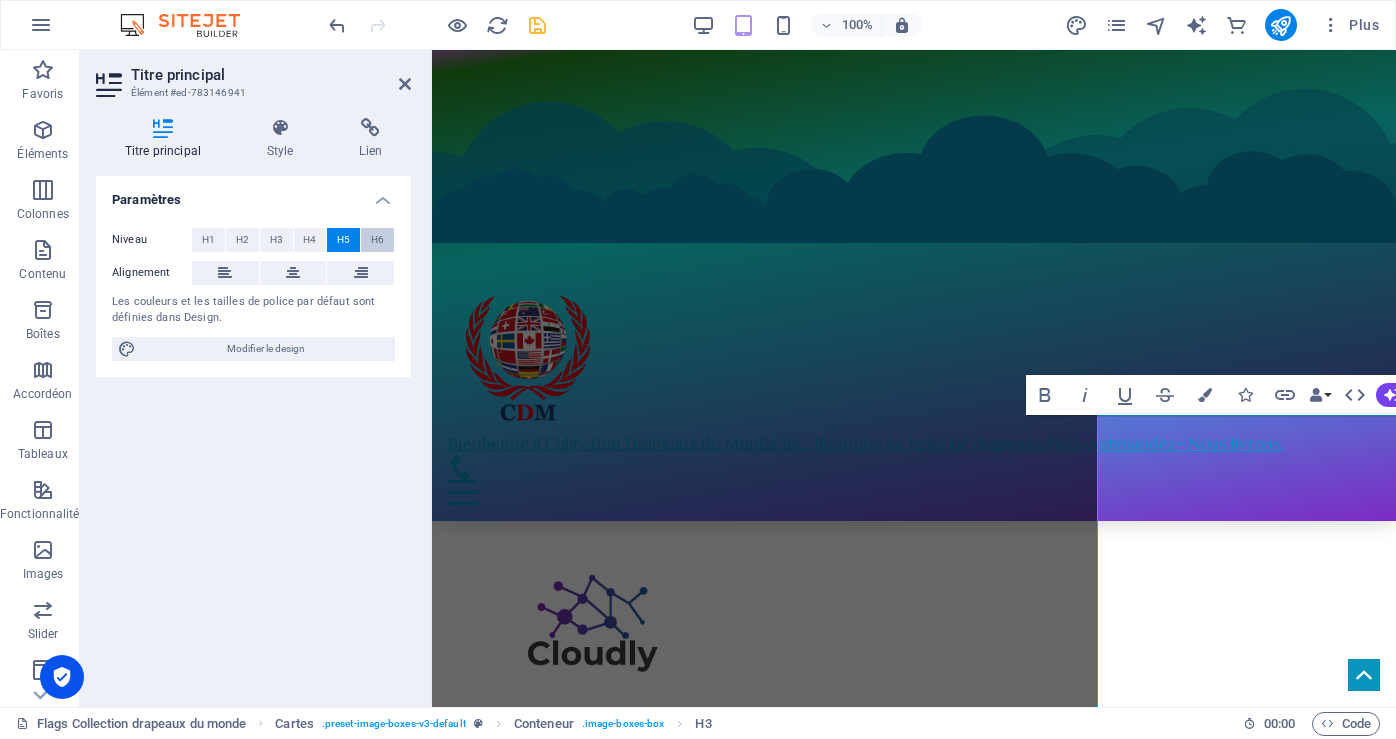 click on "H6" at bounding box center (377, 240) 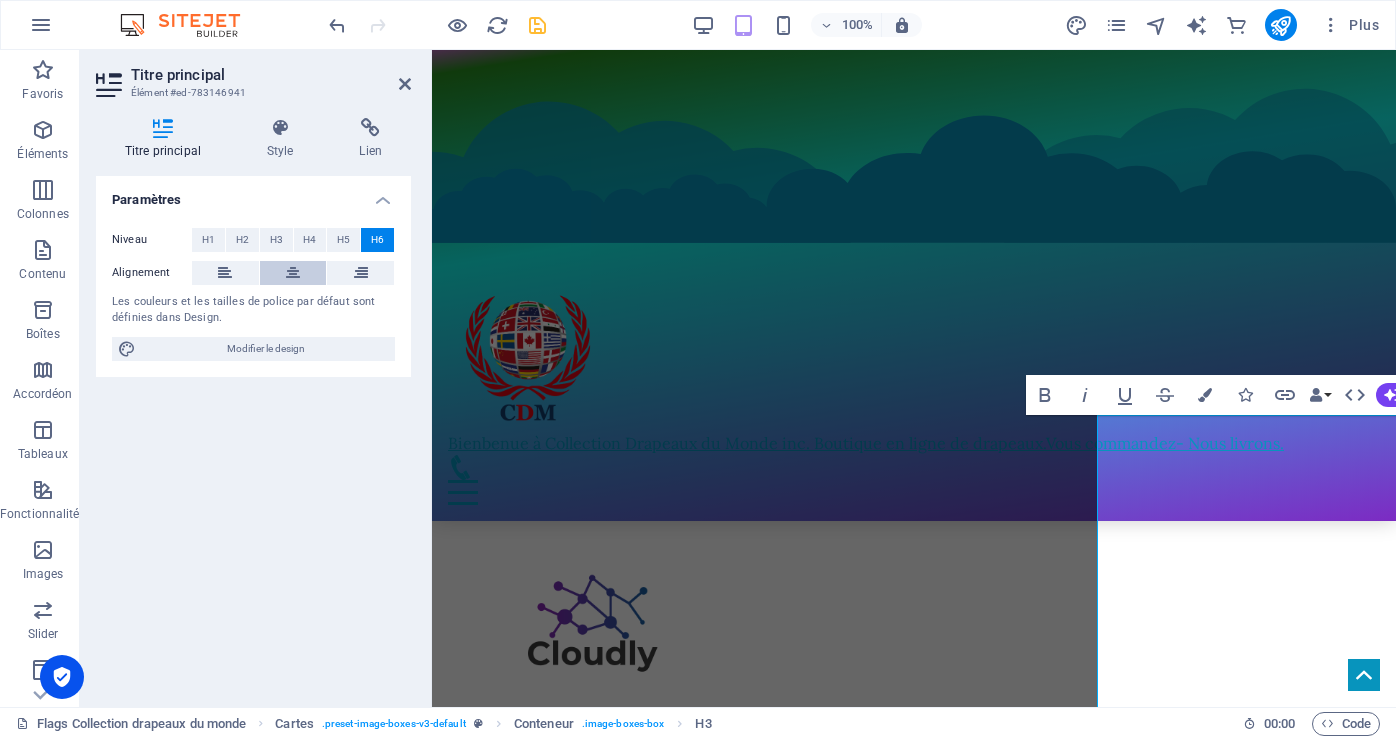 click at bounding box center (293, 273) 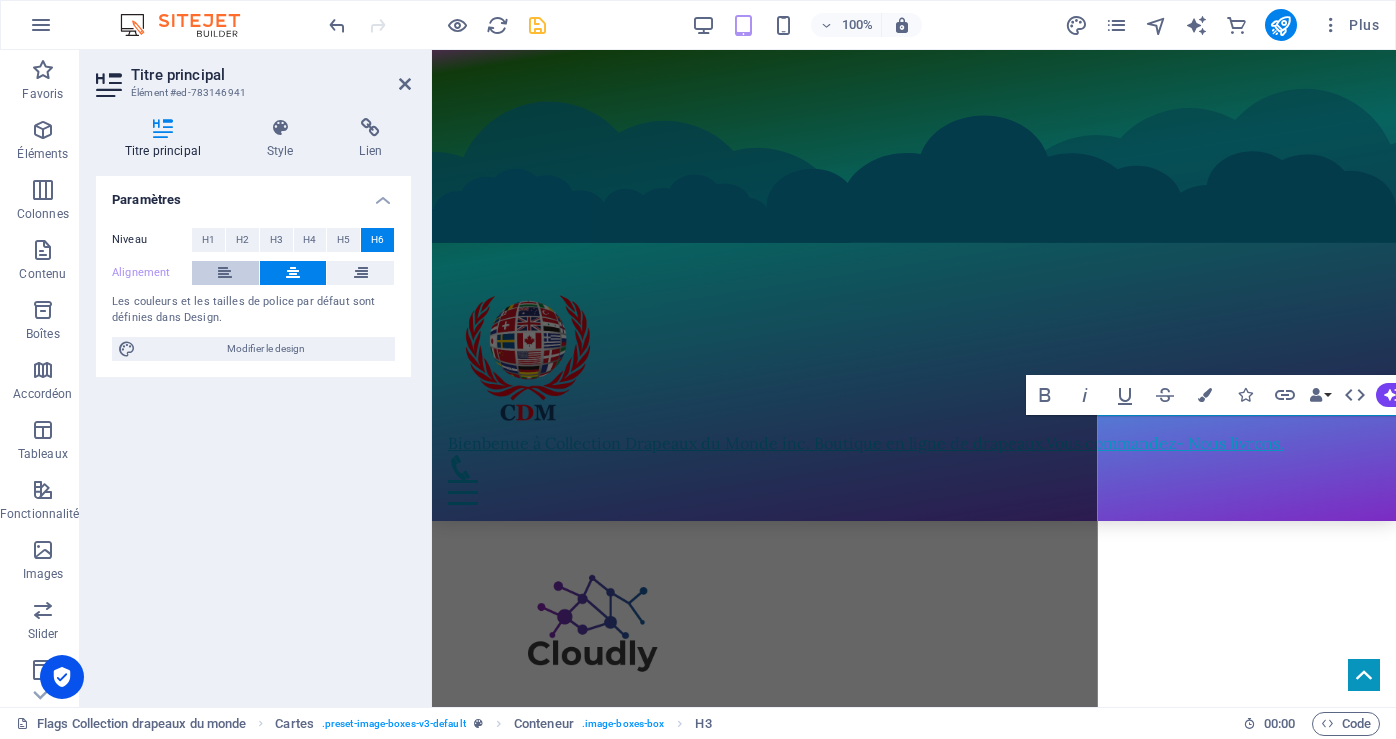 click at bounding box center [225, 273] 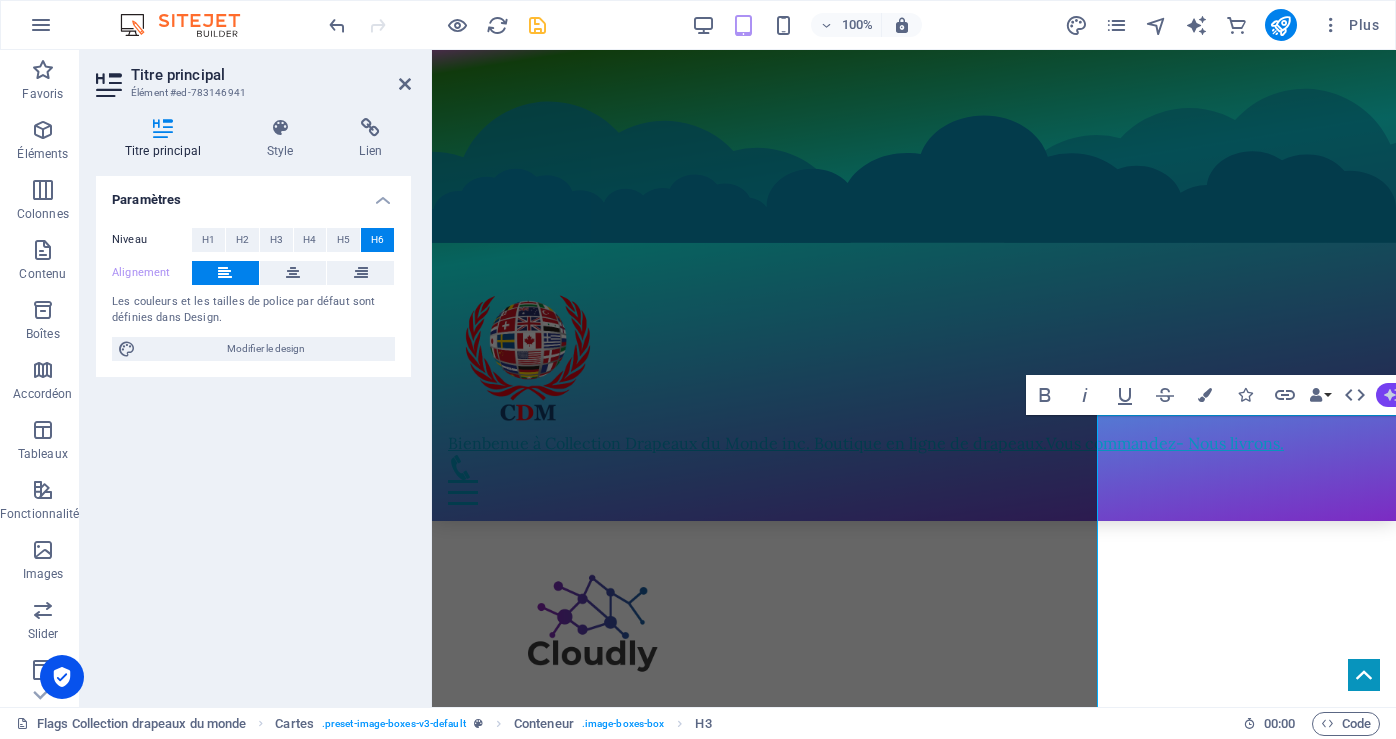 click 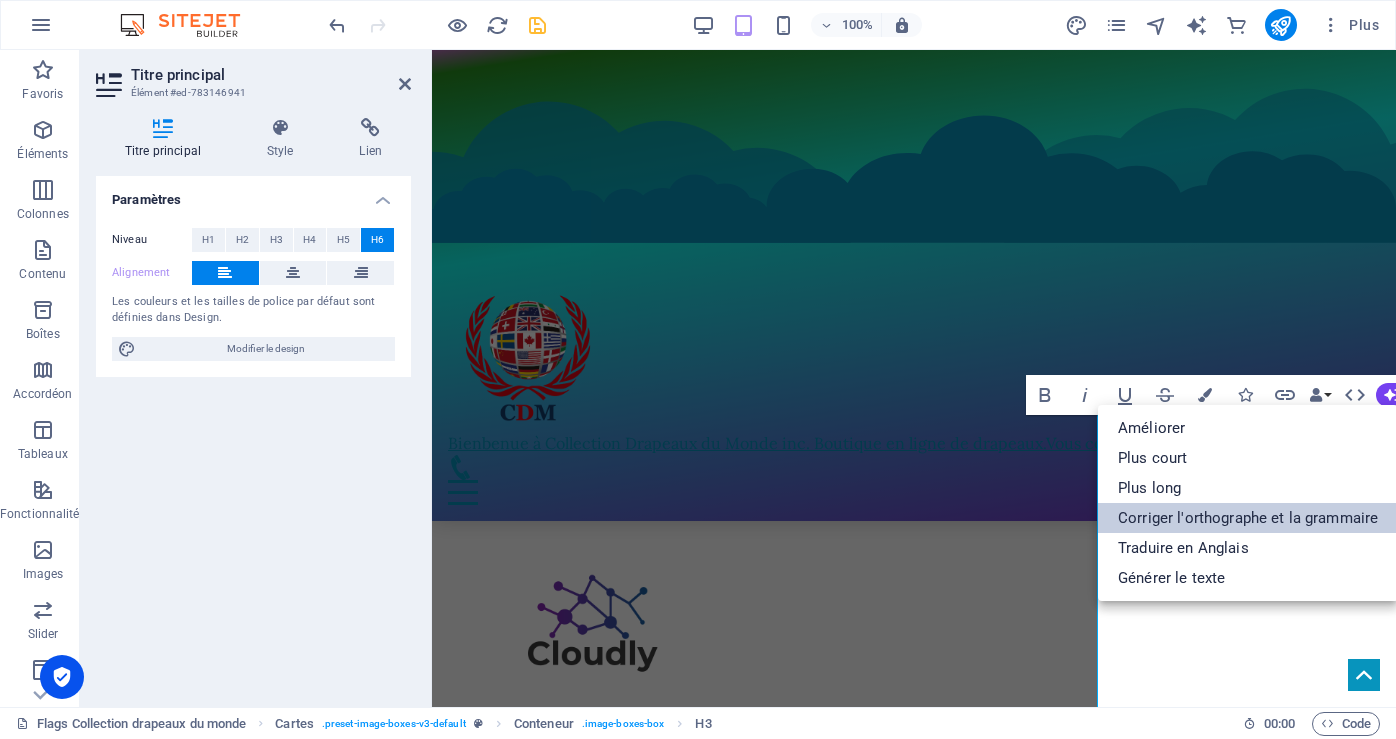 click on "Corriger l'orthographe et la grammaire" at bounding box center (1248, 518) 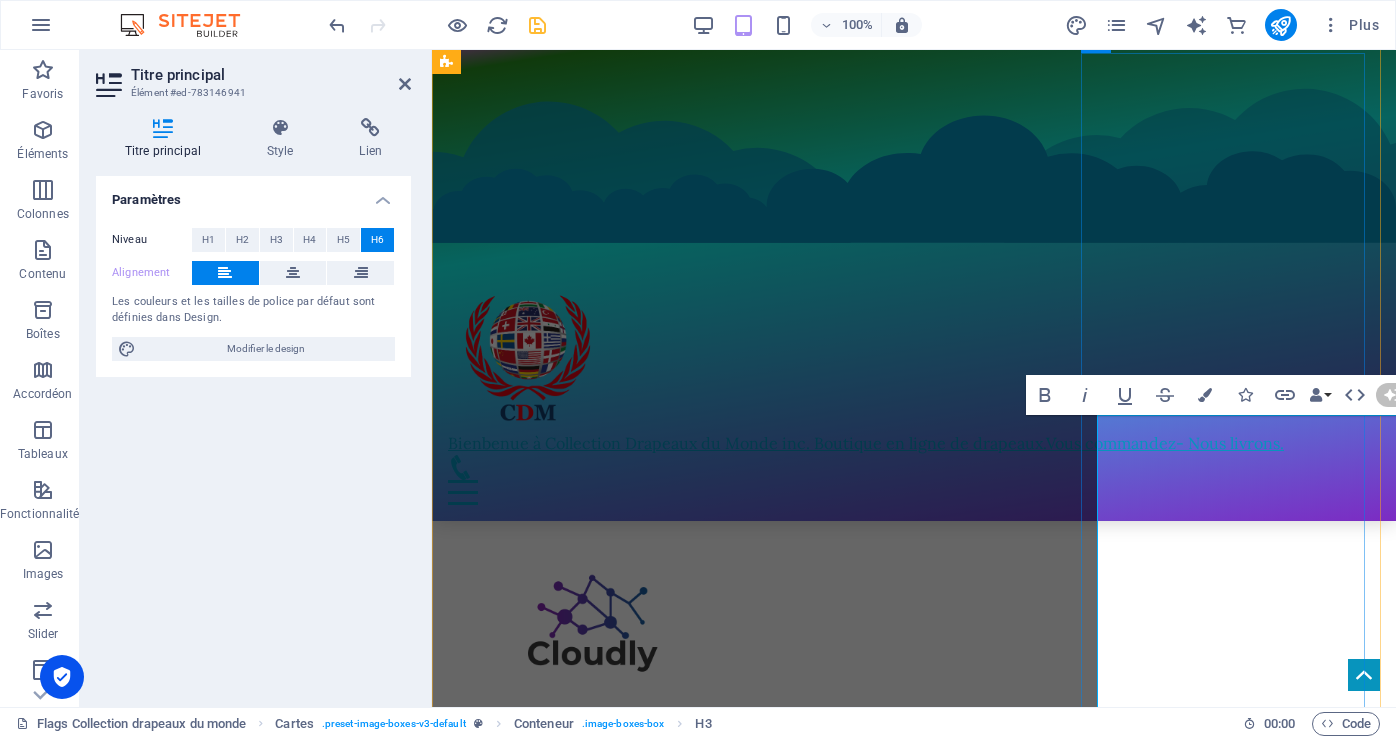 type 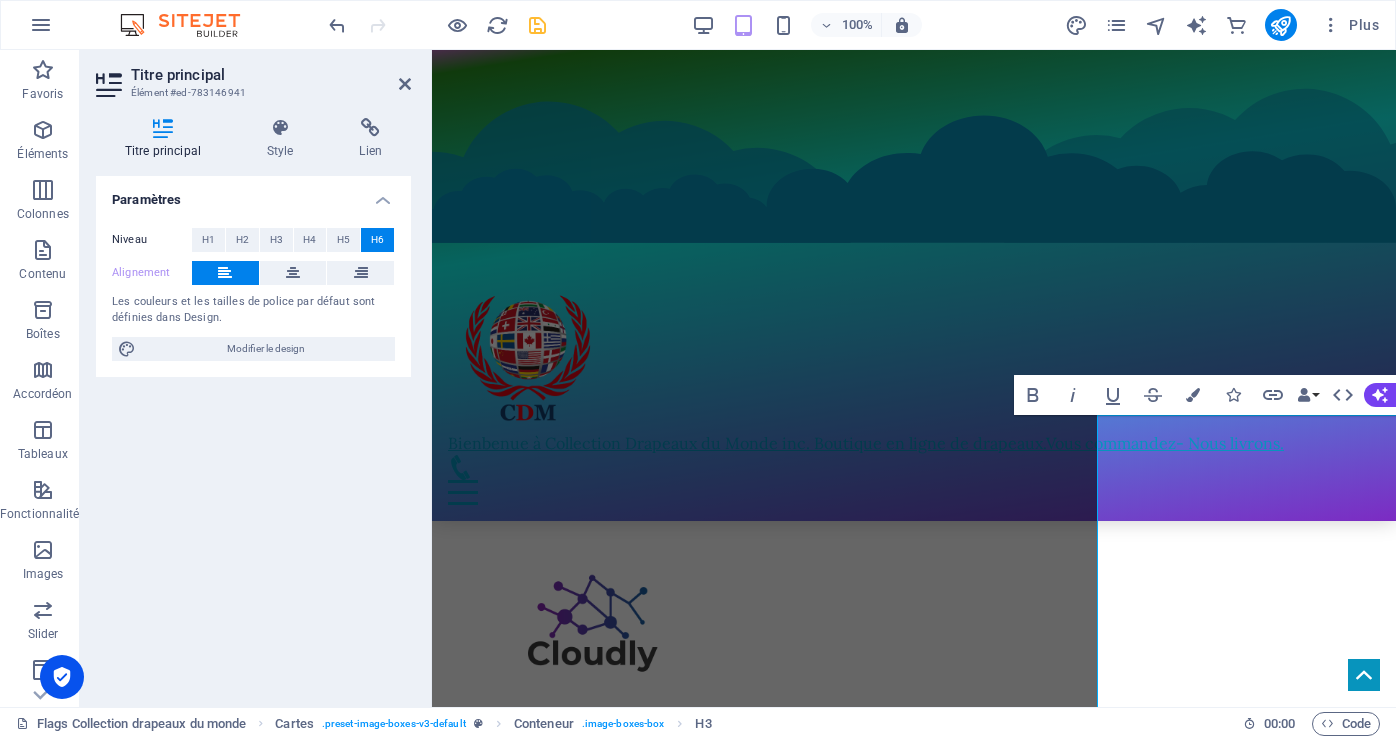 click on "Paramètres Niveau H1 H2 H3 H4 H5 H6 Alignement Les couleurs et les tailles de police par défaut sont définies dans Design. Modifier le design" at bounding box center (253, 433) 